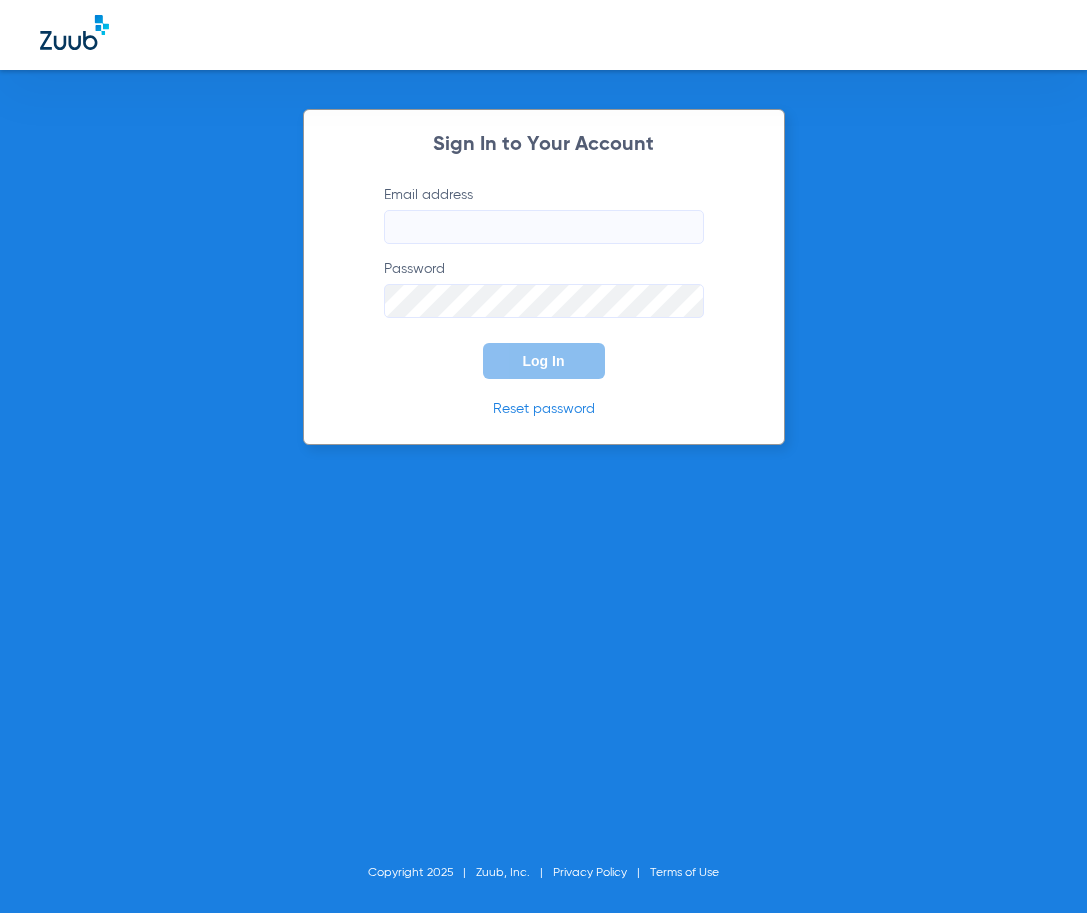scroll, scrollTop: 0, scrollLeft: 0, axis: both 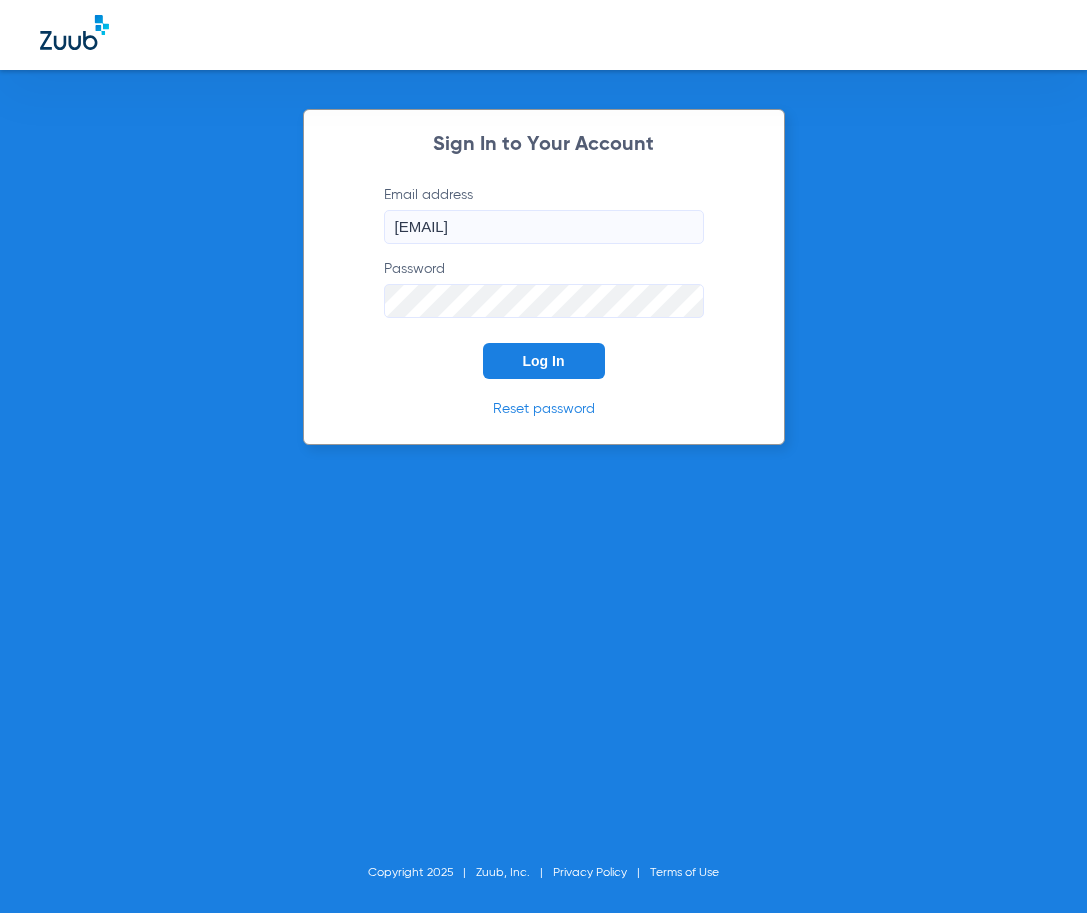 click on "Sign In to Your Account  Email address  [EMAIL]  Password  Log In Reset password Copyright 2025 Zuub, Inc. Privacy Policy Terms of Use" 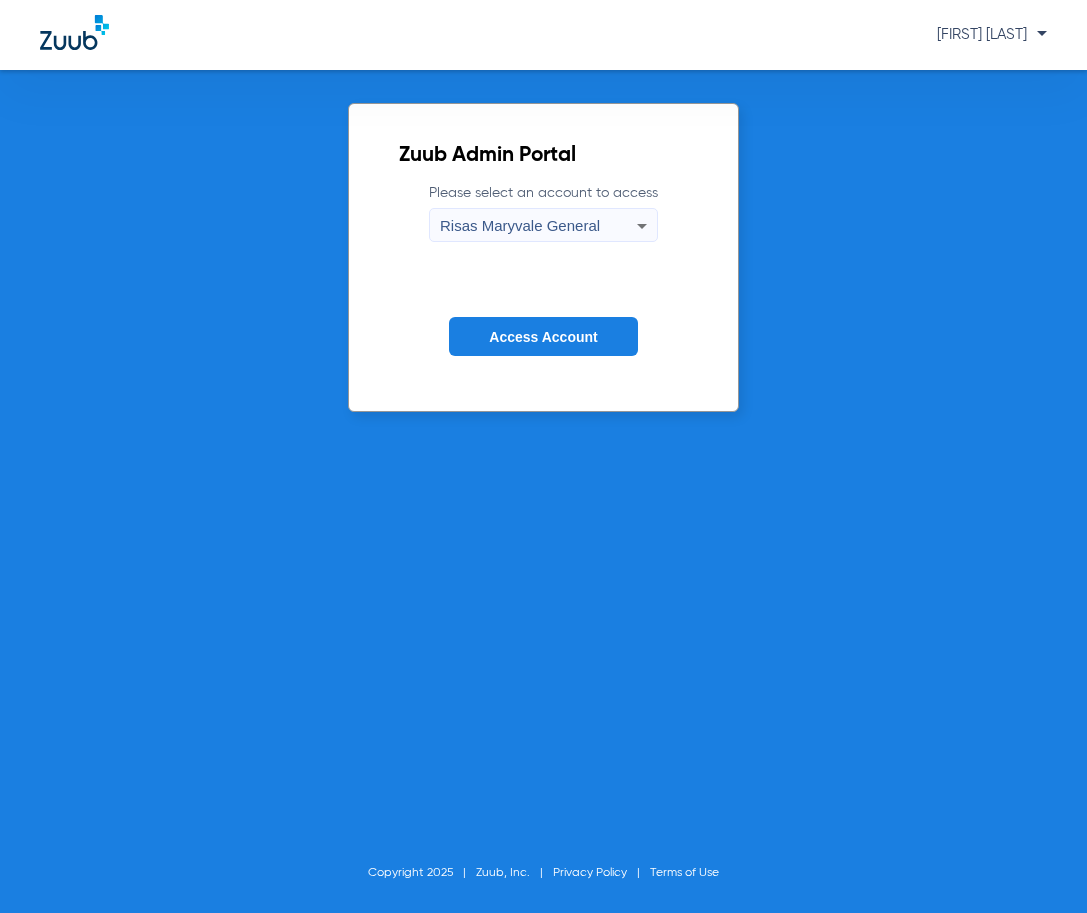 click on "Access Account" 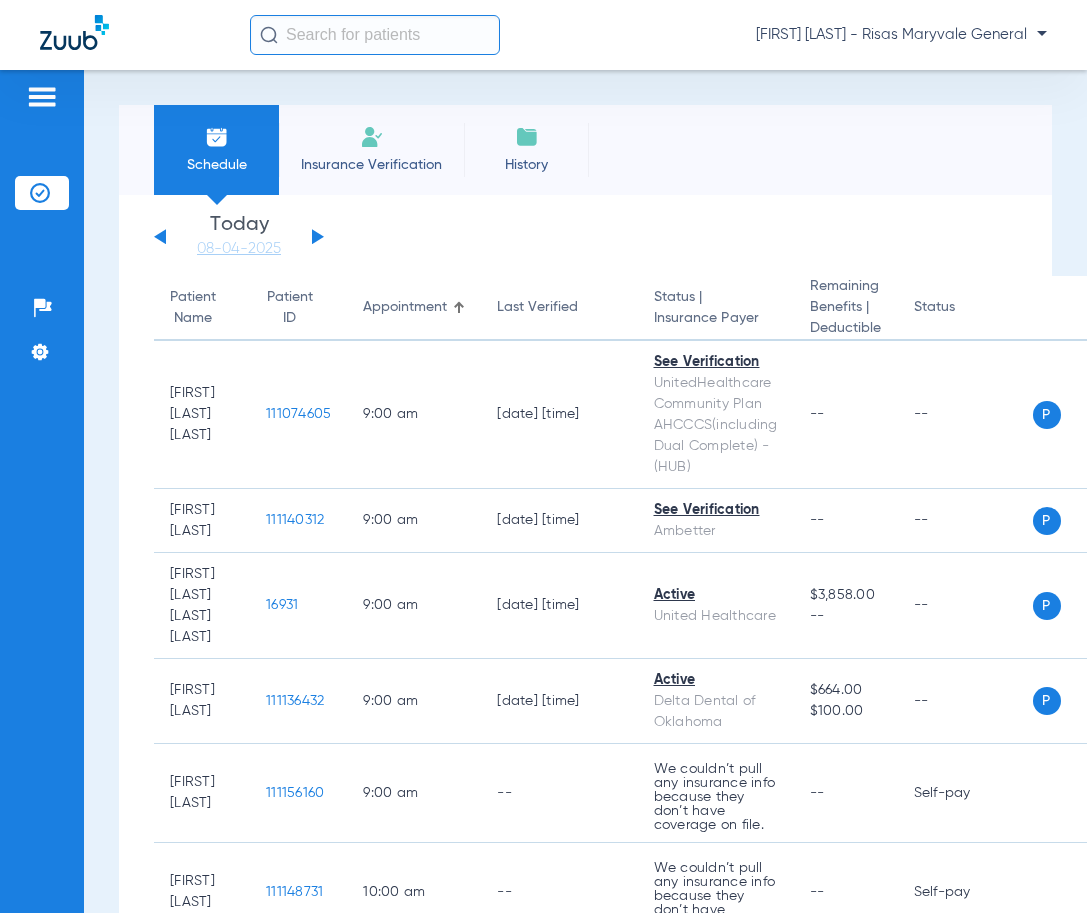 click on "Insurance Verification" 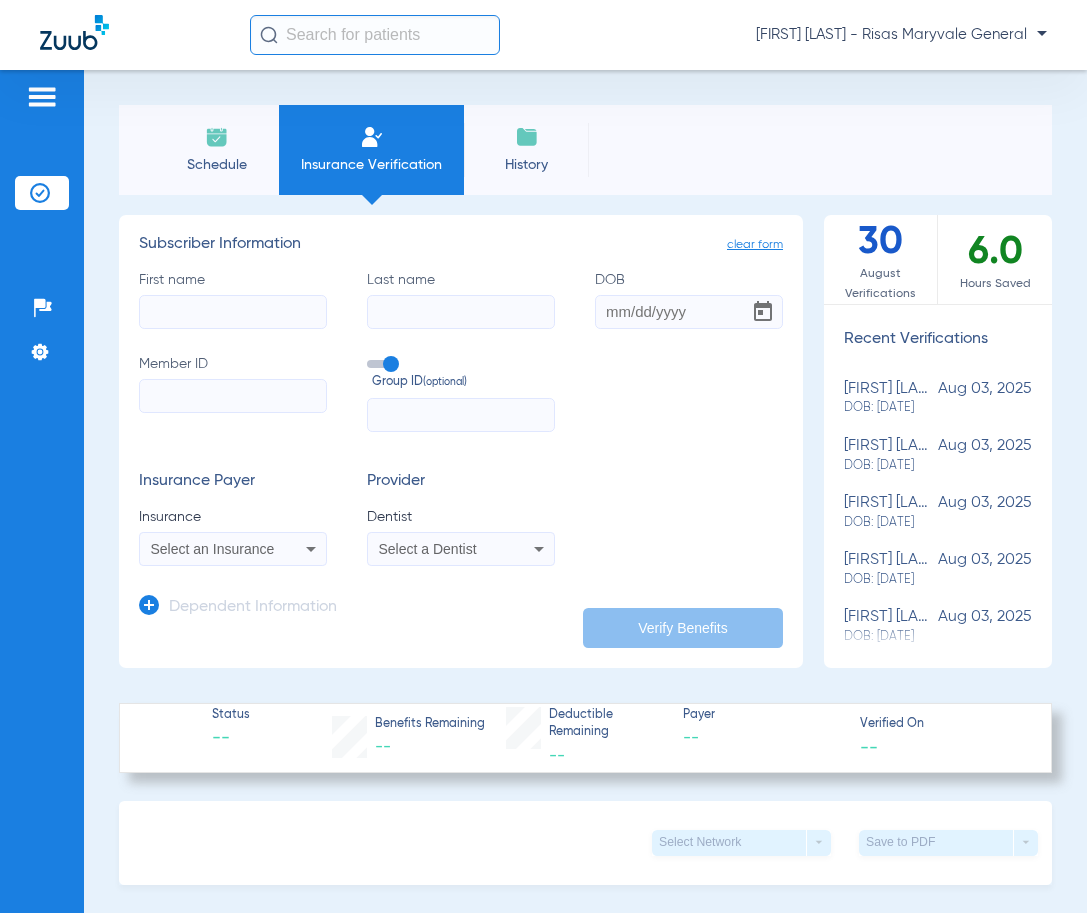 click on "First name" 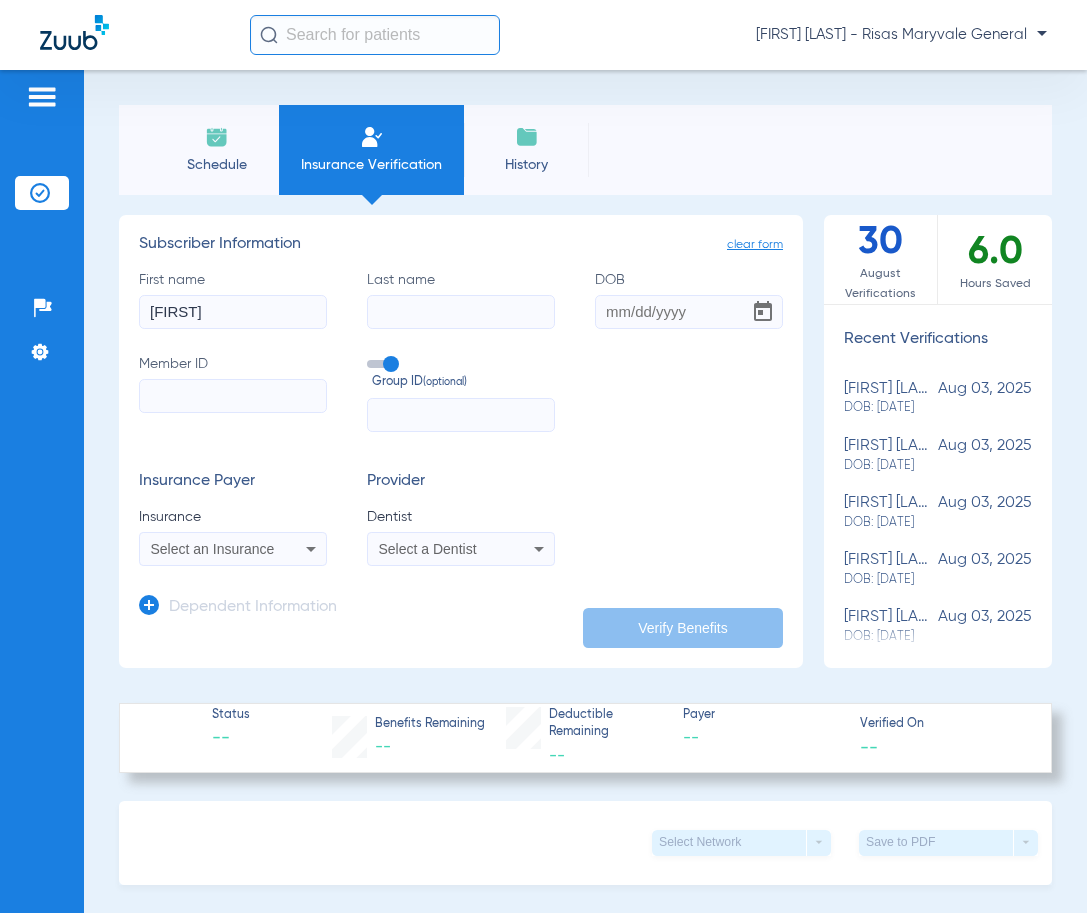 type on "[FIRST]" 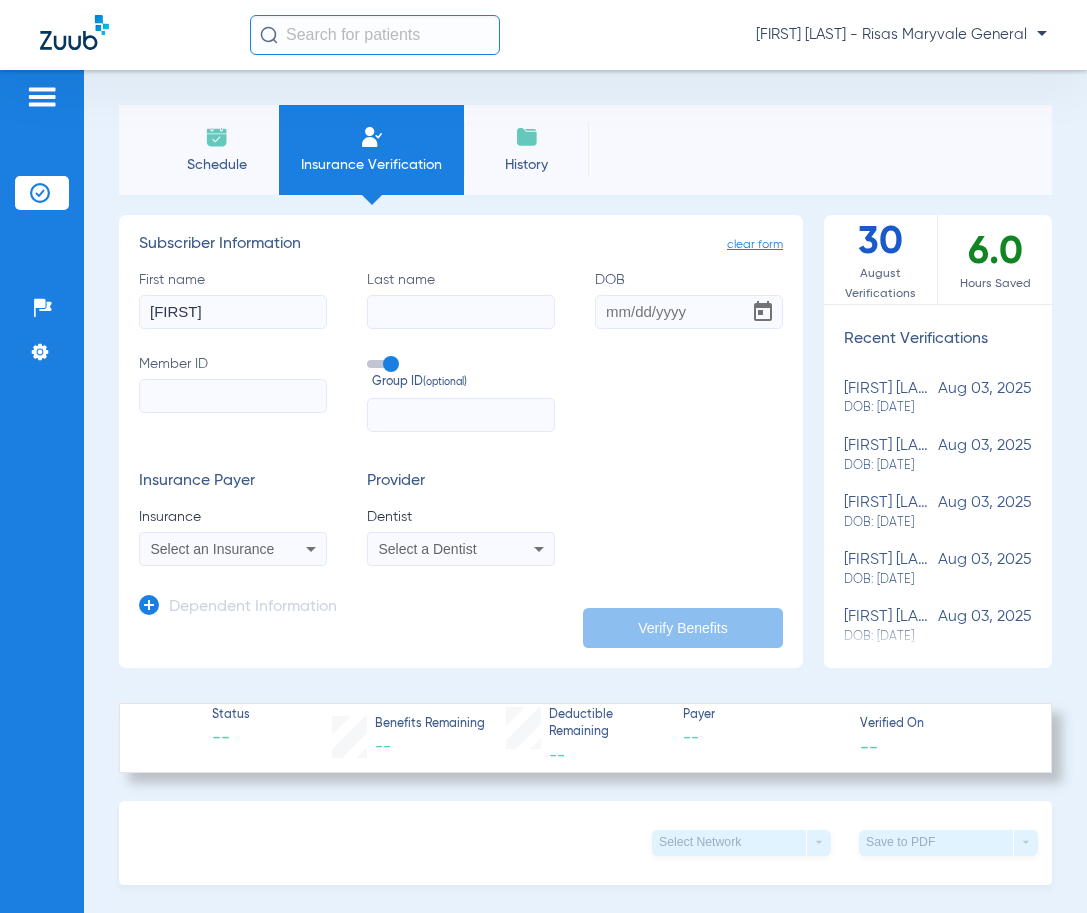 click on "Last name" 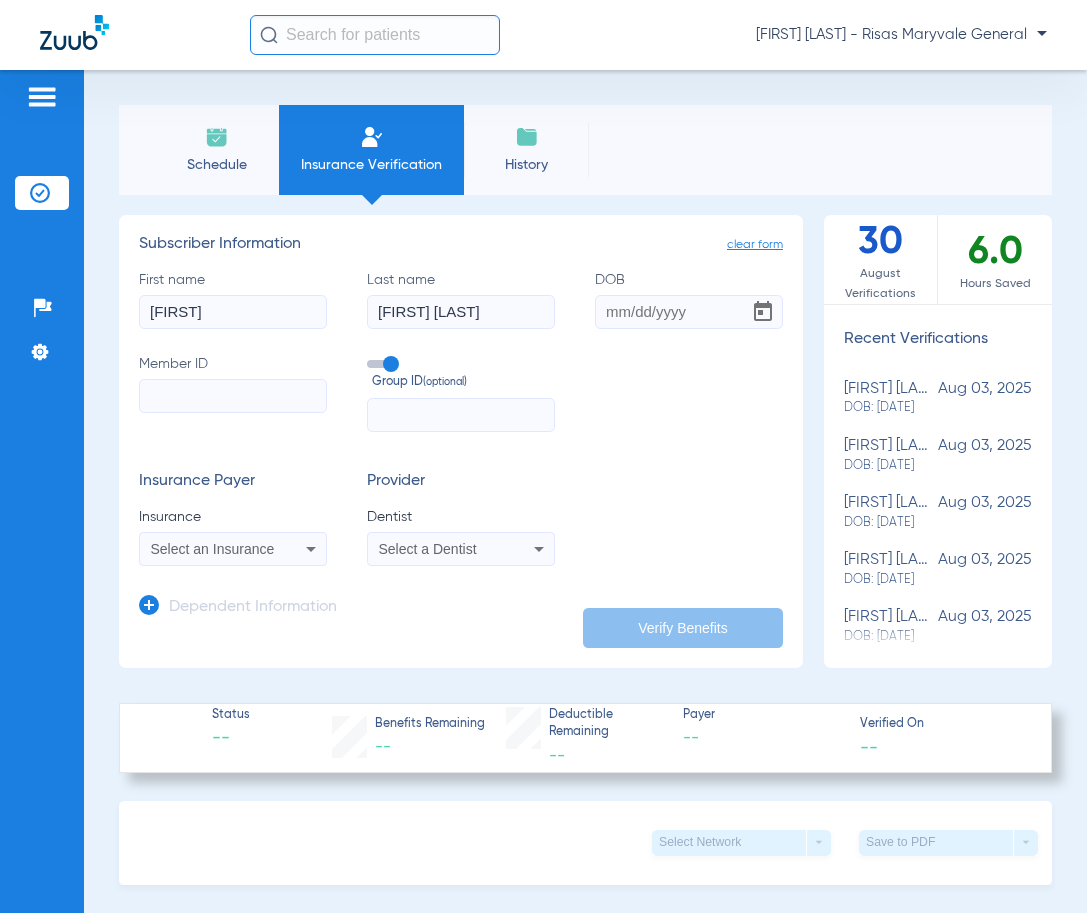 type on "[FIRST] [LAST]" 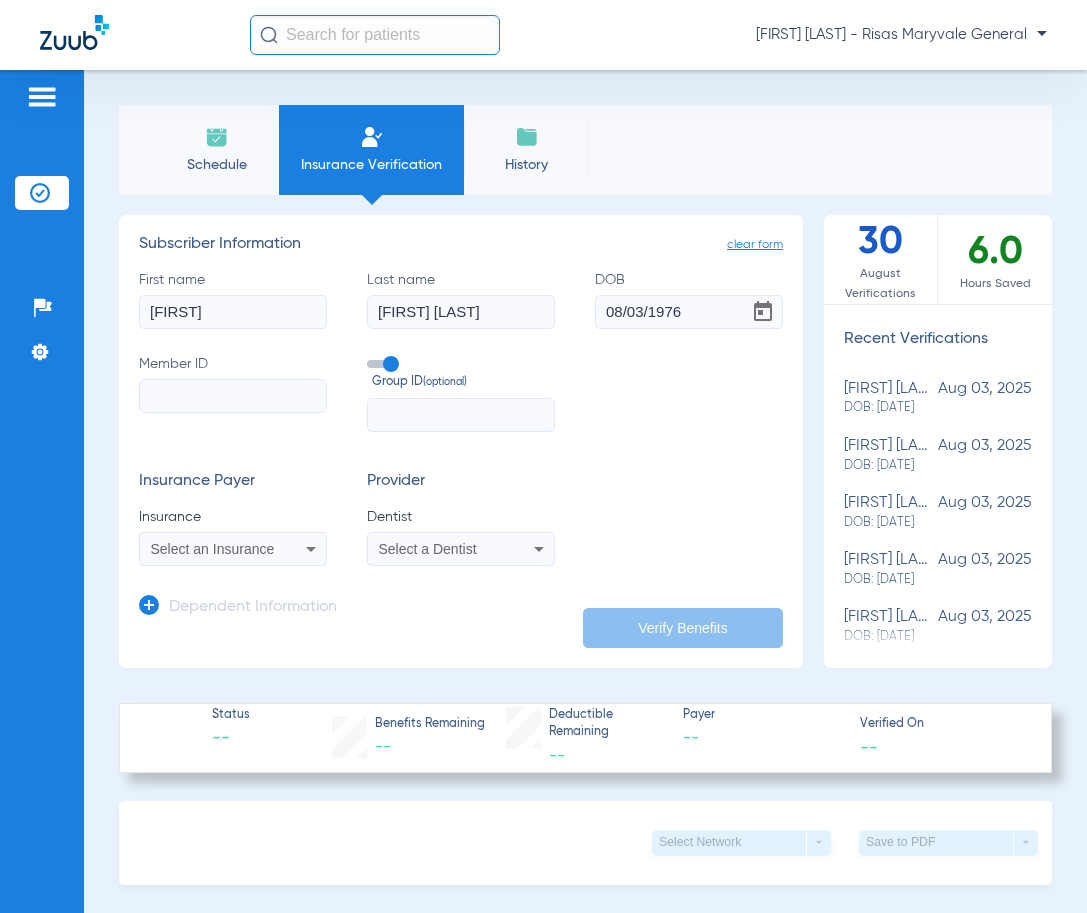 type on "08/03/1976" 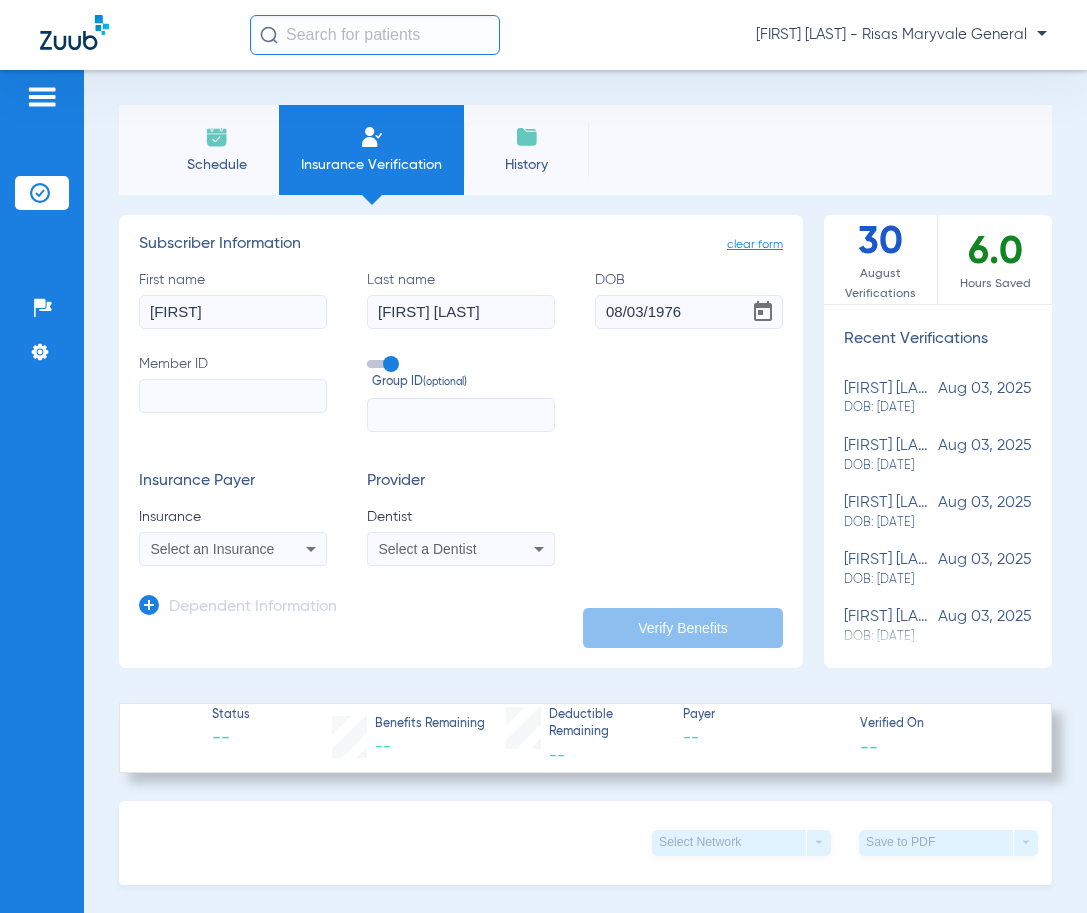 click on "Member ID" 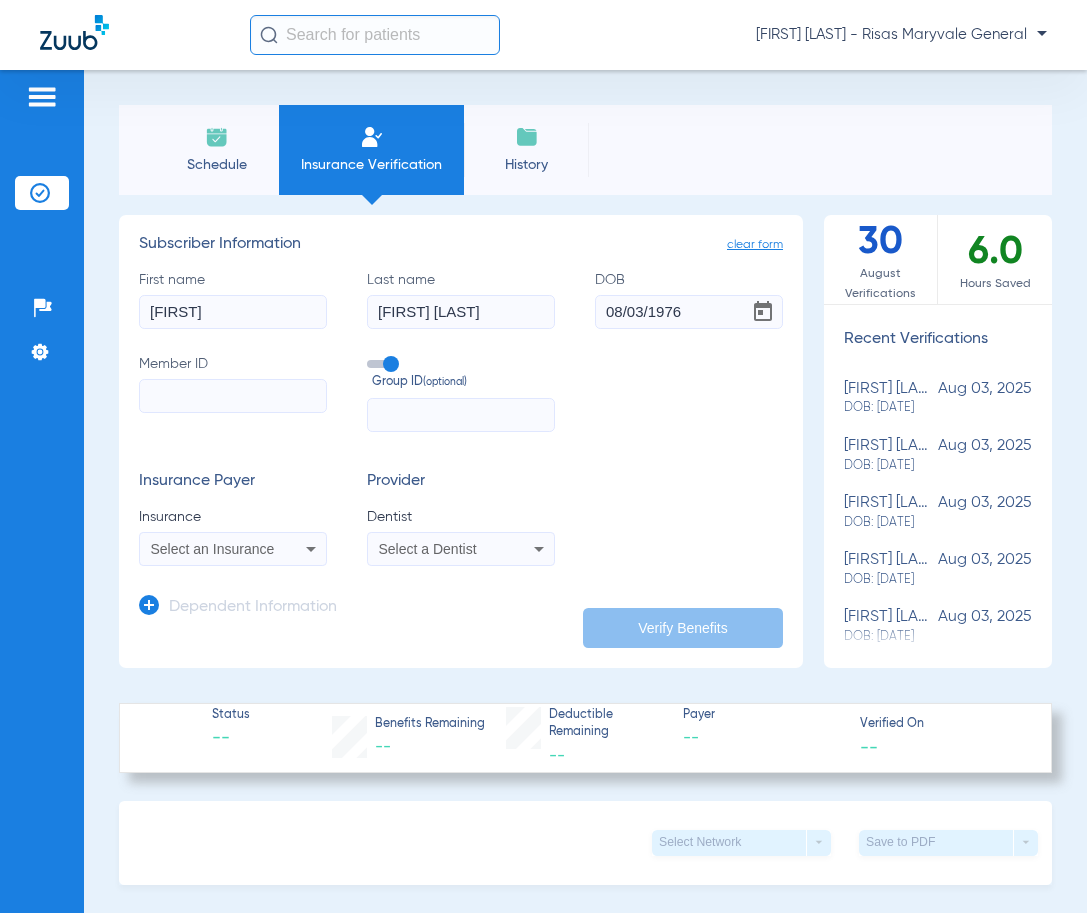 paste on "993190783" 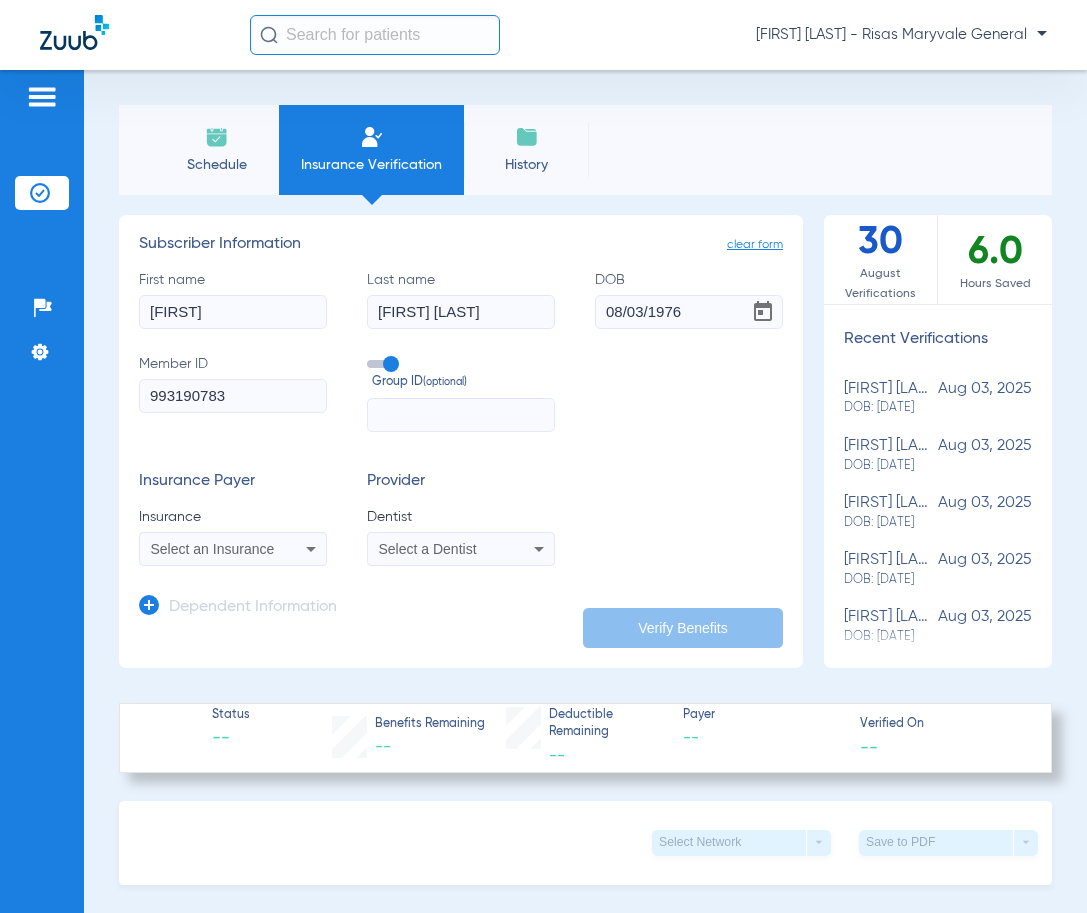 type on "993190783" 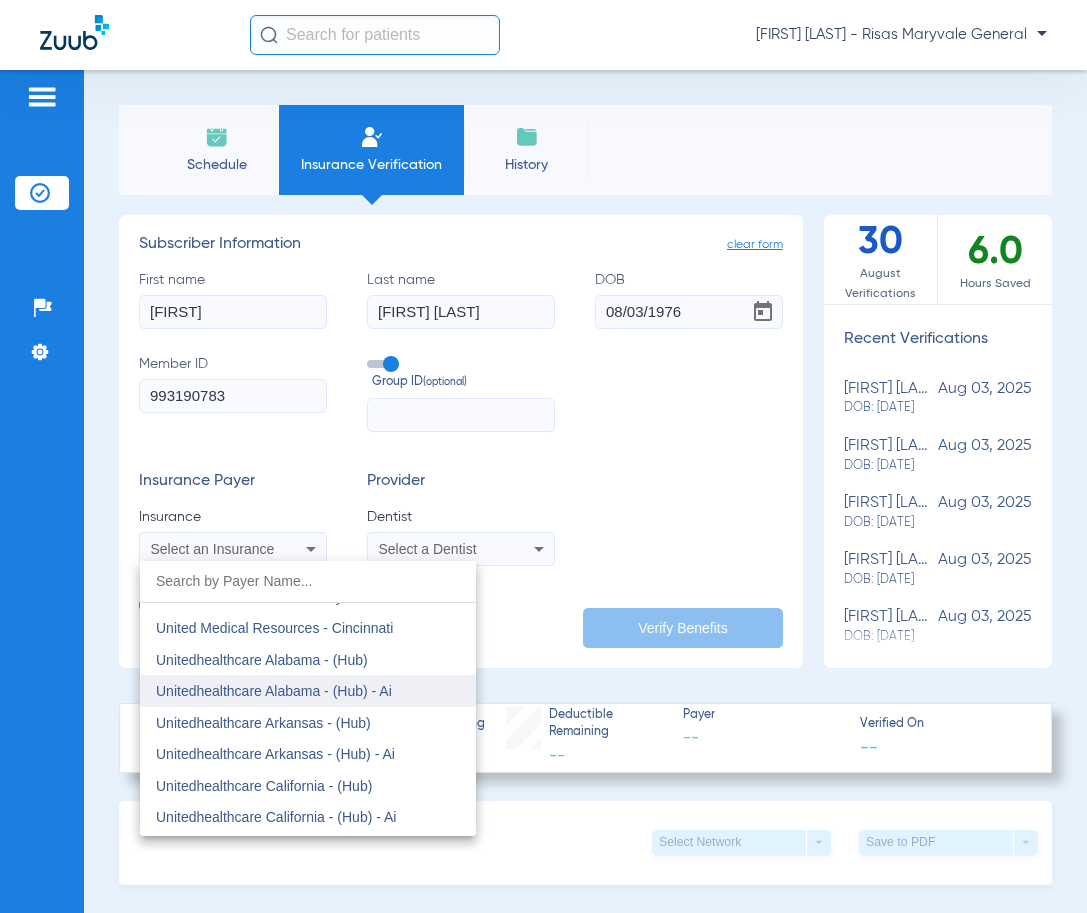 scroll, scrollTop: 11059, scrollLeft: 0, axis: vertical 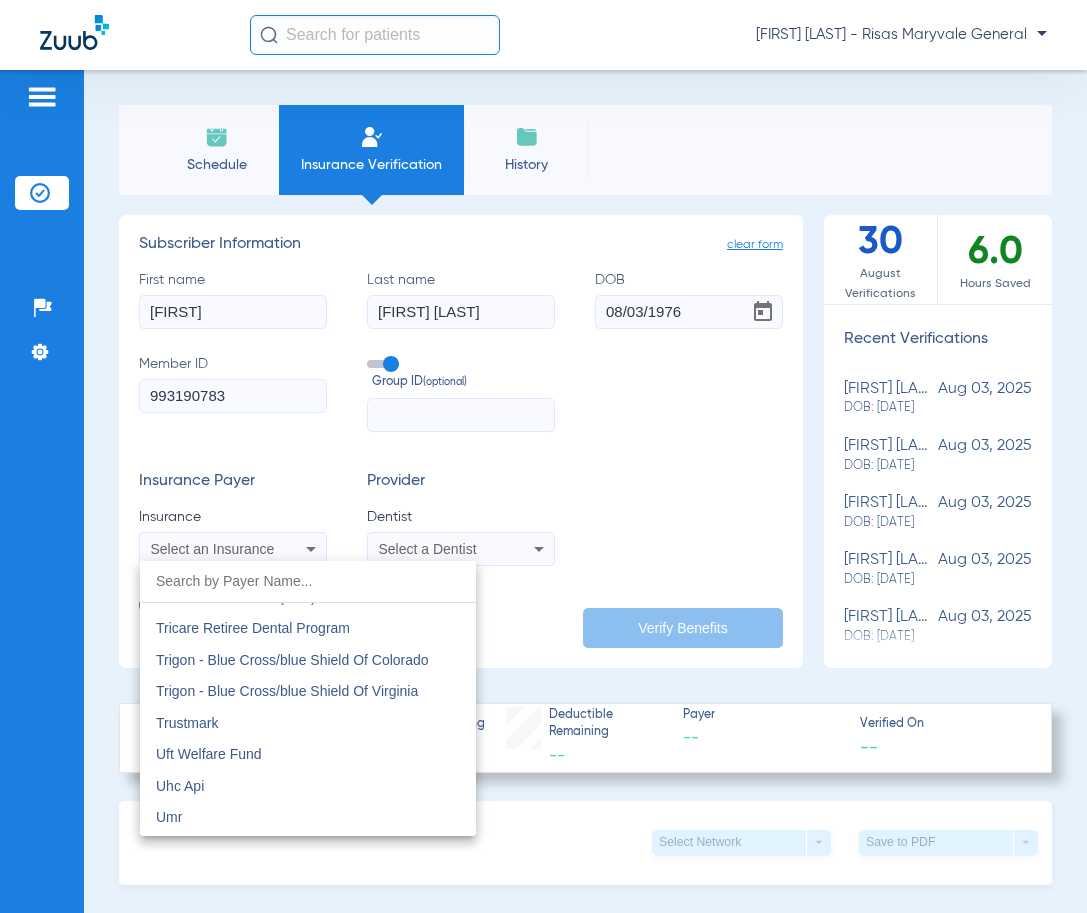 drag, startPoint x: 1085, startPoint y: 356, endPoint x: 1086, endPoint y: 388, distance: 32.01562 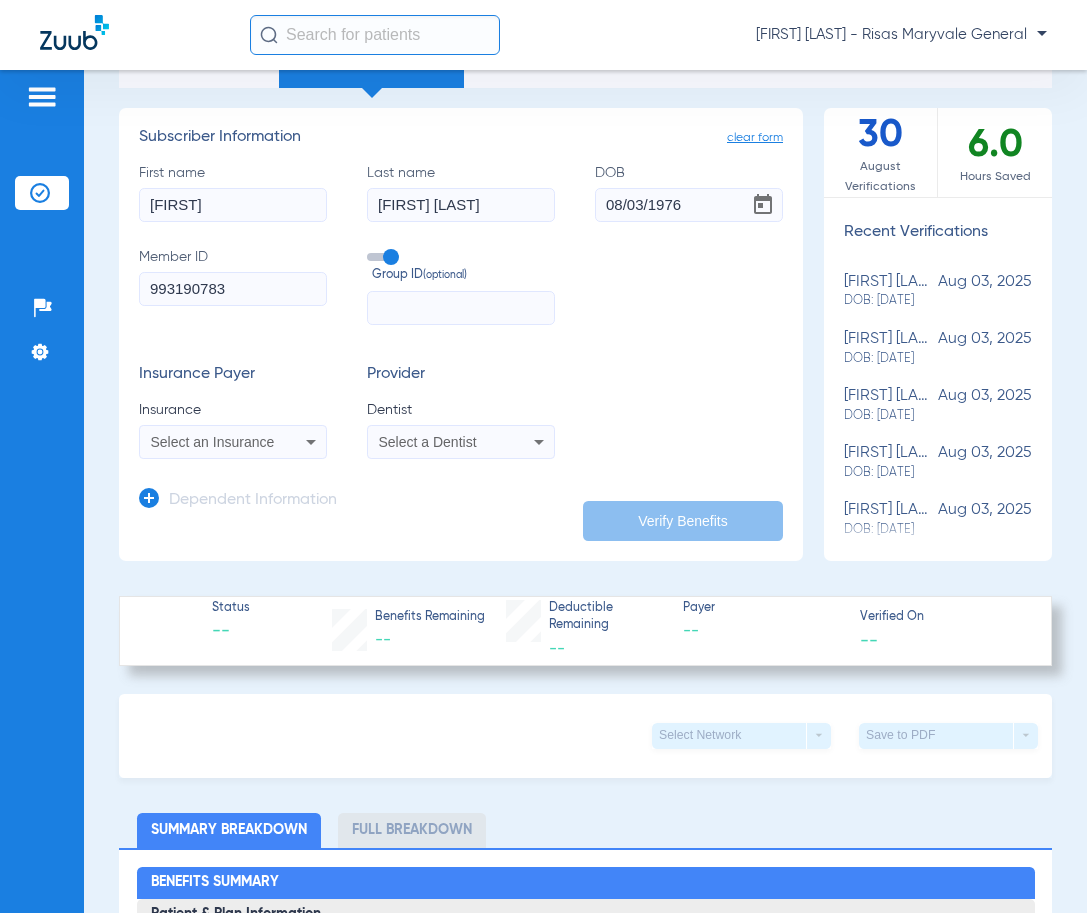 scroll, scrollTop: 224, scrollLeft: 0, axis: vertical 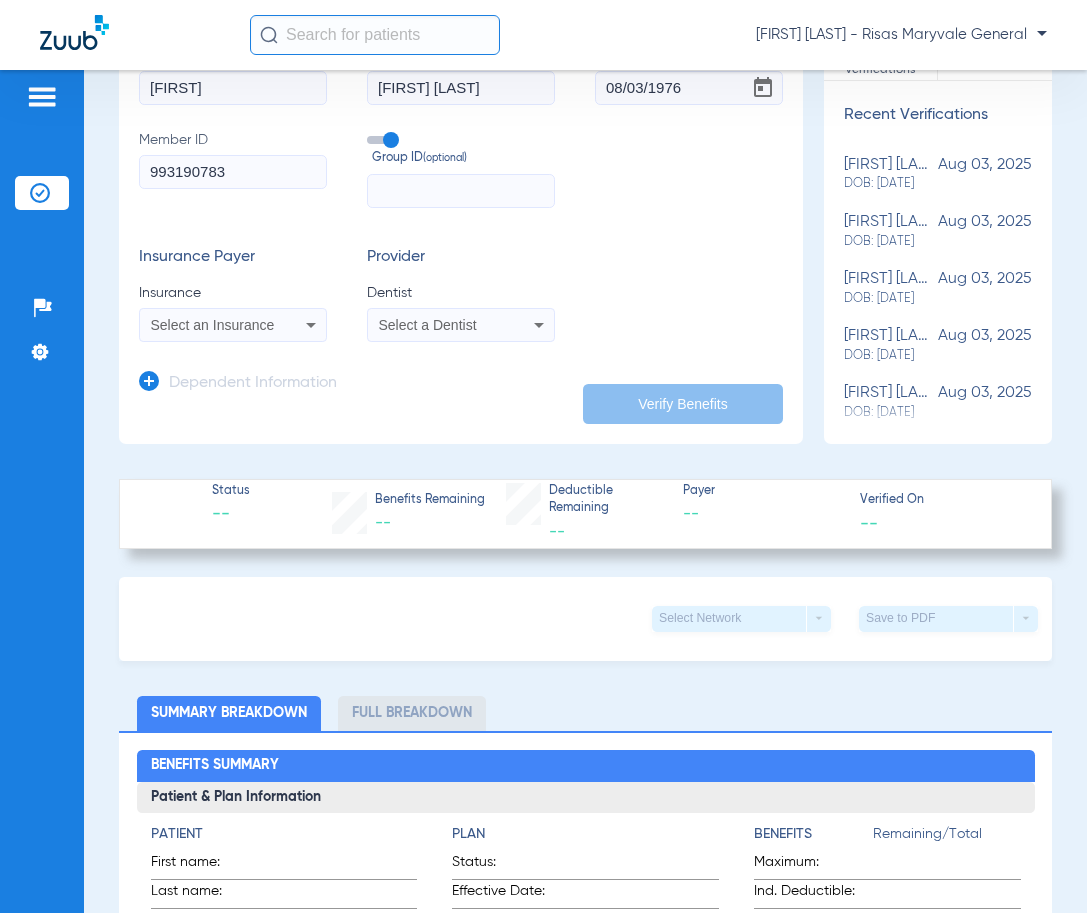 click 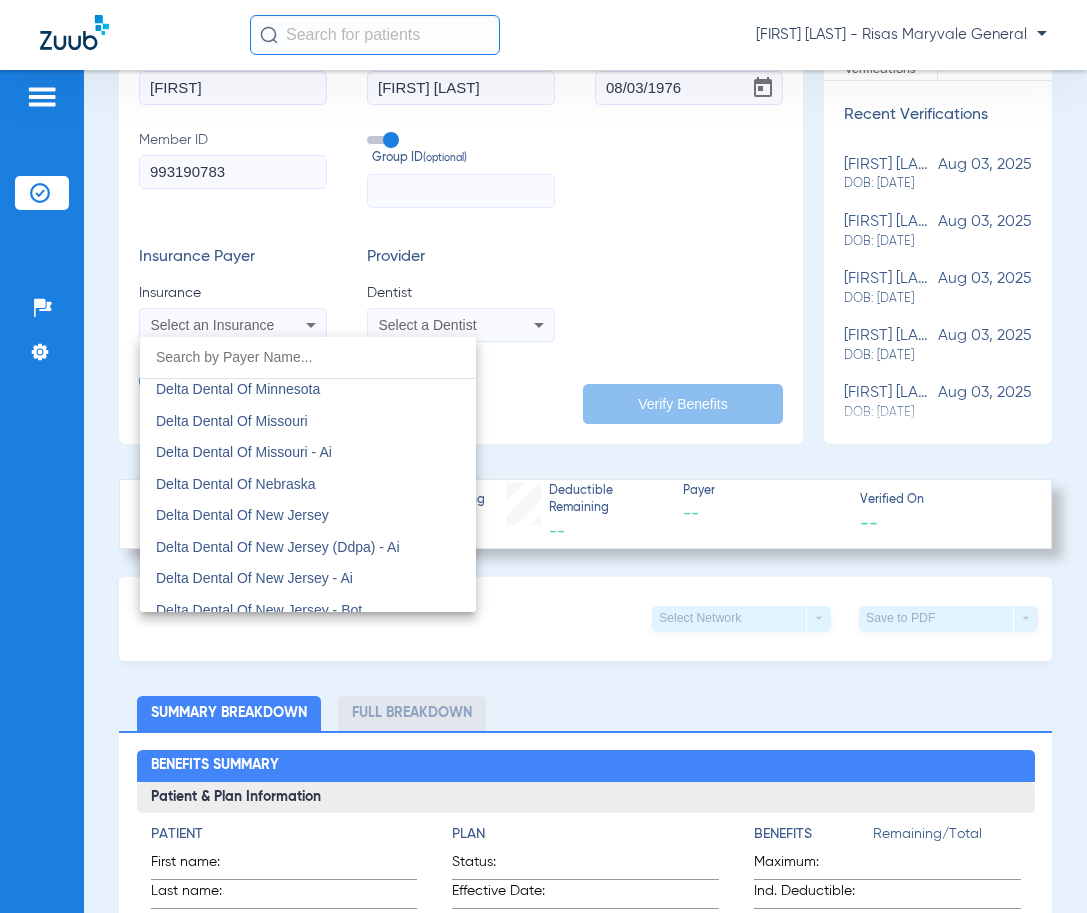 scroll, scrollTop: 4523, scrollLeft: 0, axis: vertical 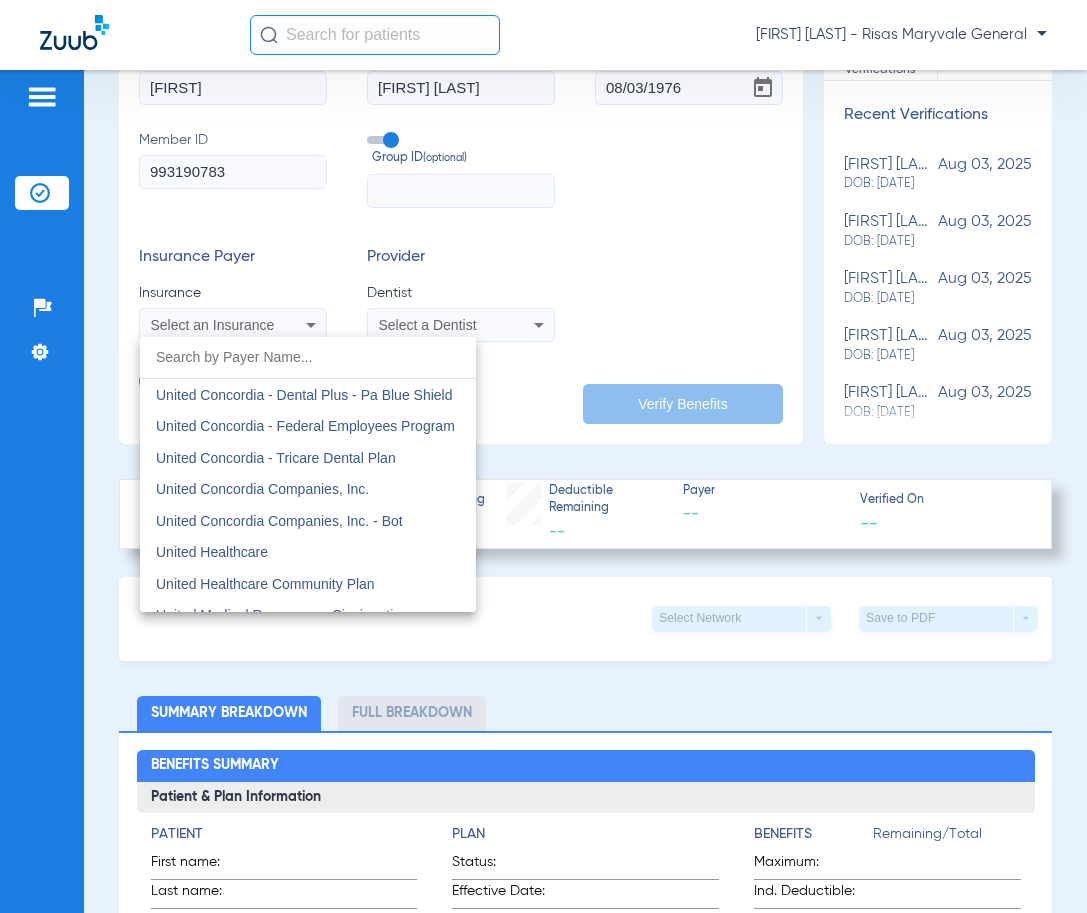 click on "United Healthcare" at bounding box center (308, 552) 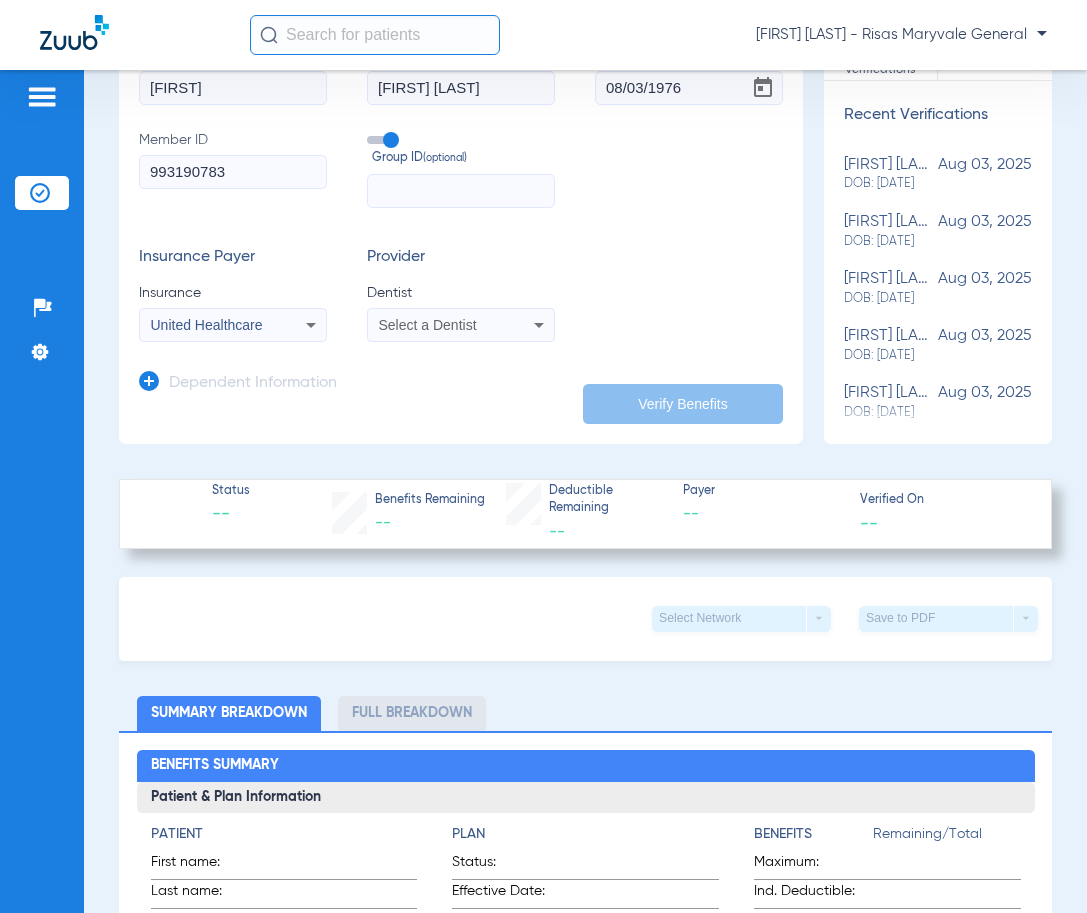 click on "Select a Dentist" at bounding box center (445, 325) 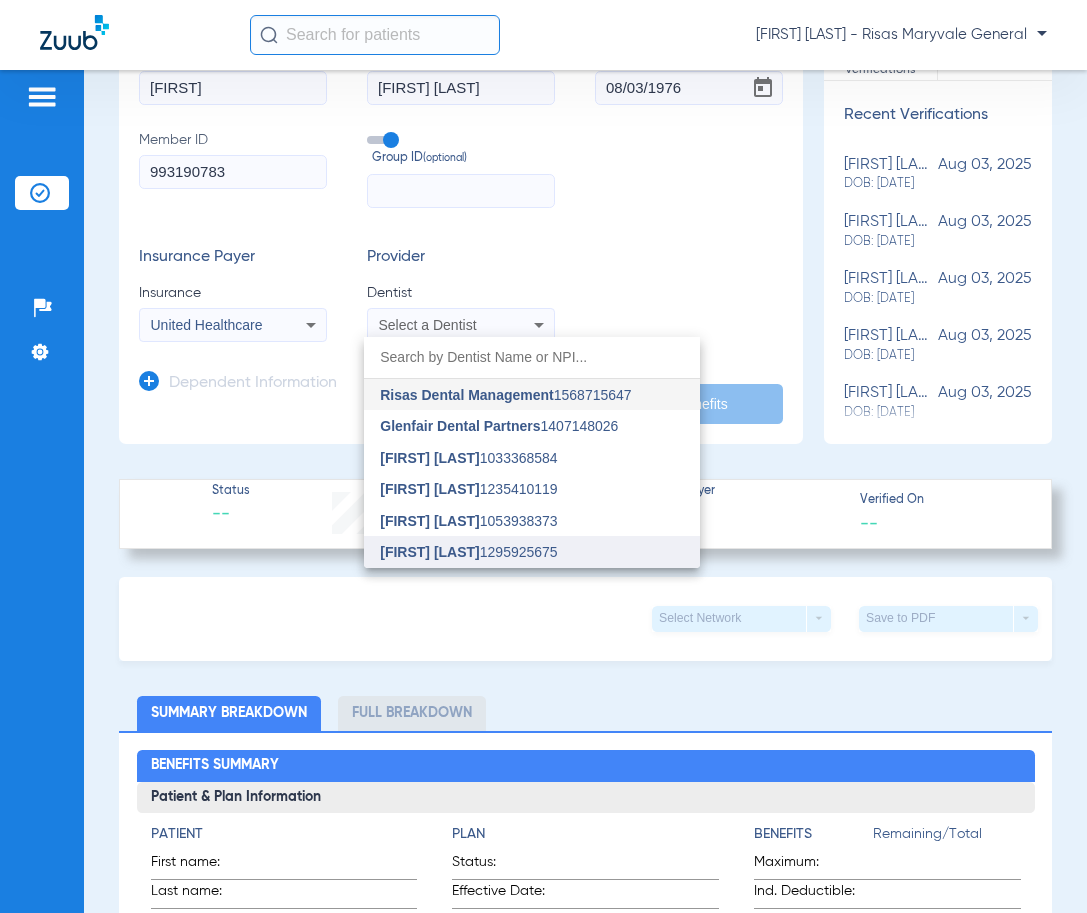 click on "[FIRST] [LAST]   1295925675" at bounding box center [532, 552] 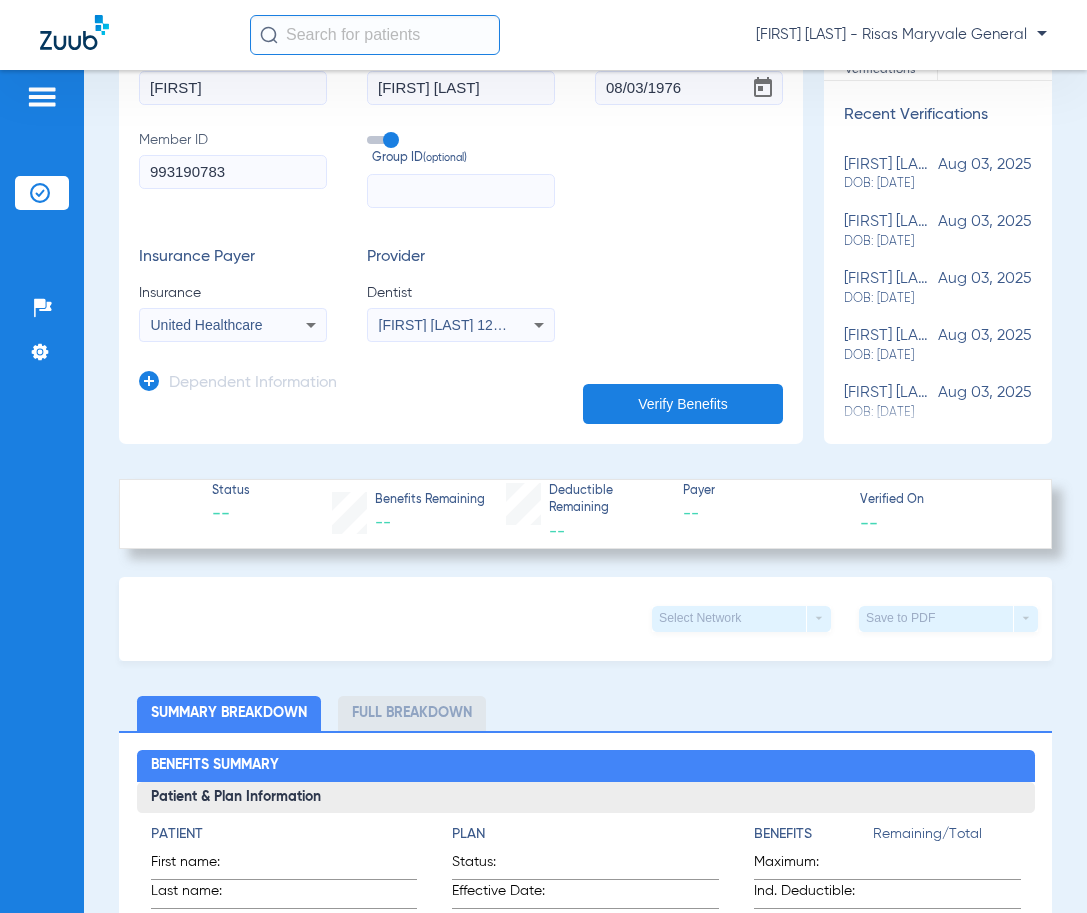 click on "[FIRST] [LAST]  1295925675" at bounding box center (467, 325) 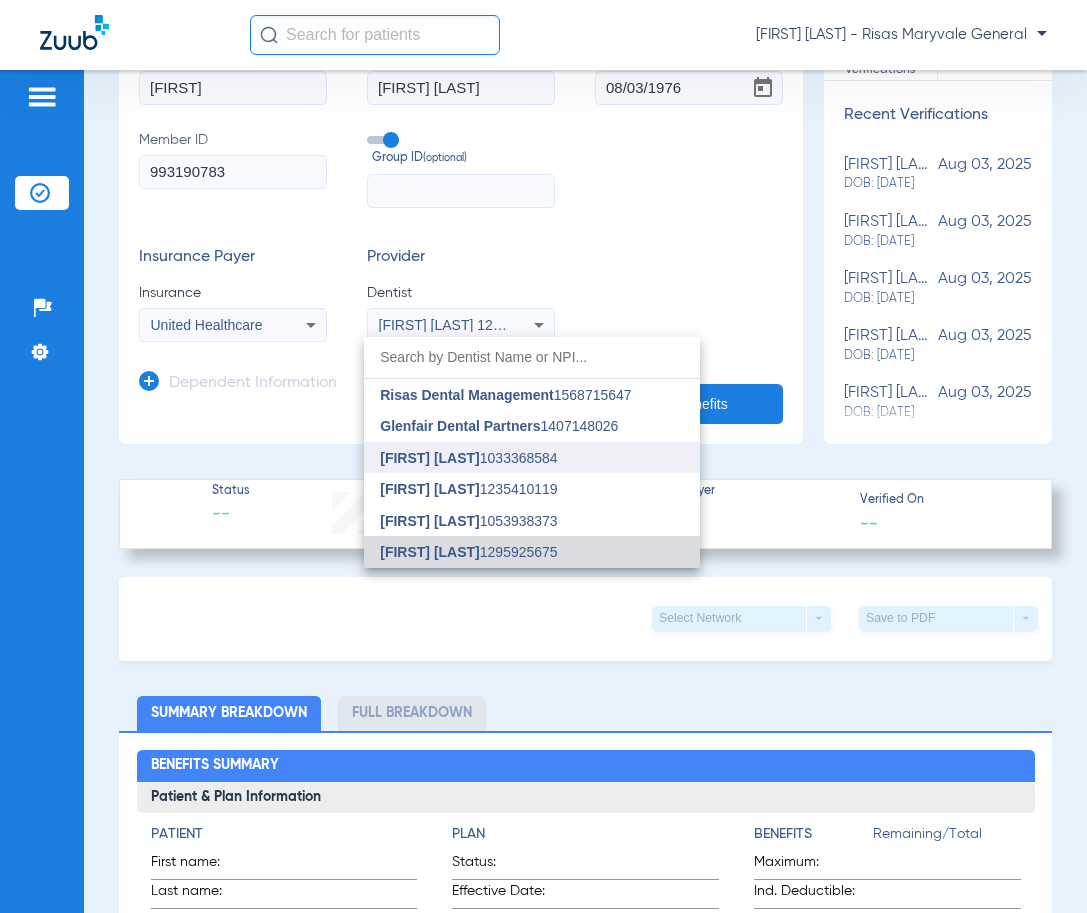 click on "[FIRST] [LAST]   1033368584" at bounding box center [468, 458] 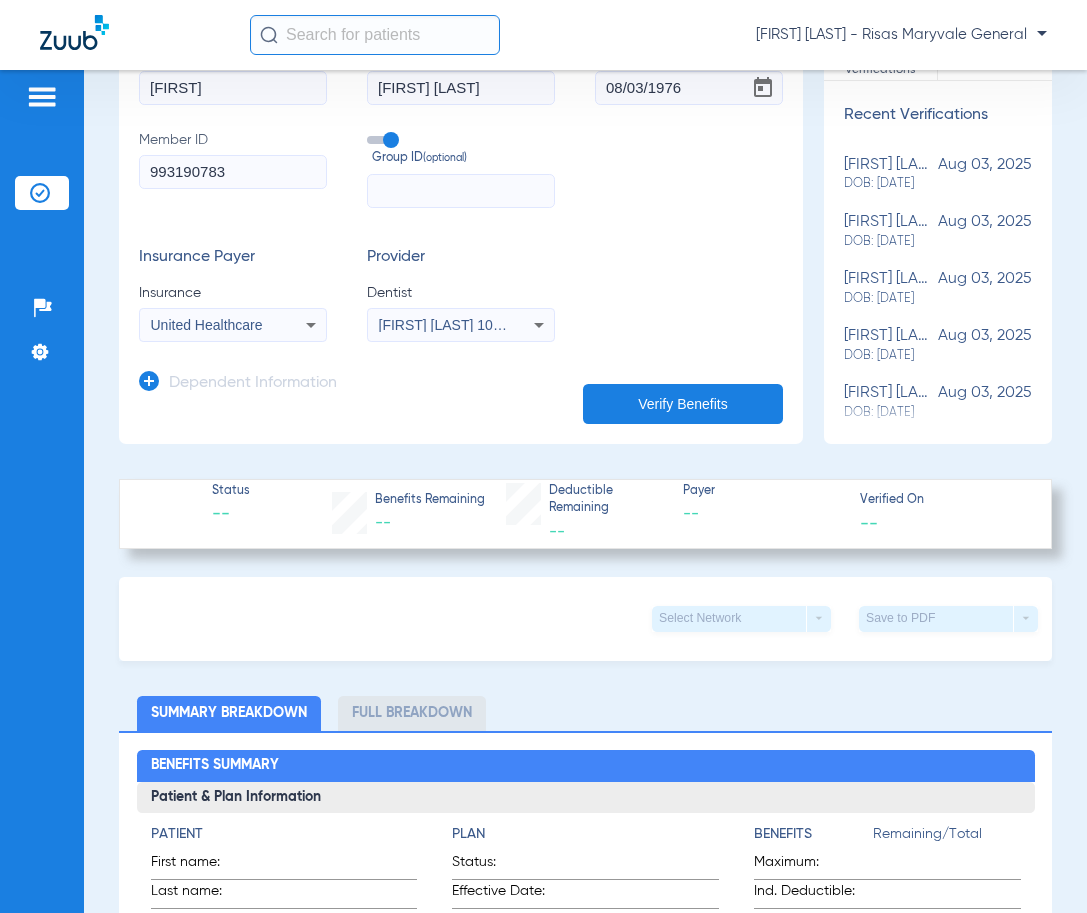 click on "Verify Benefits" 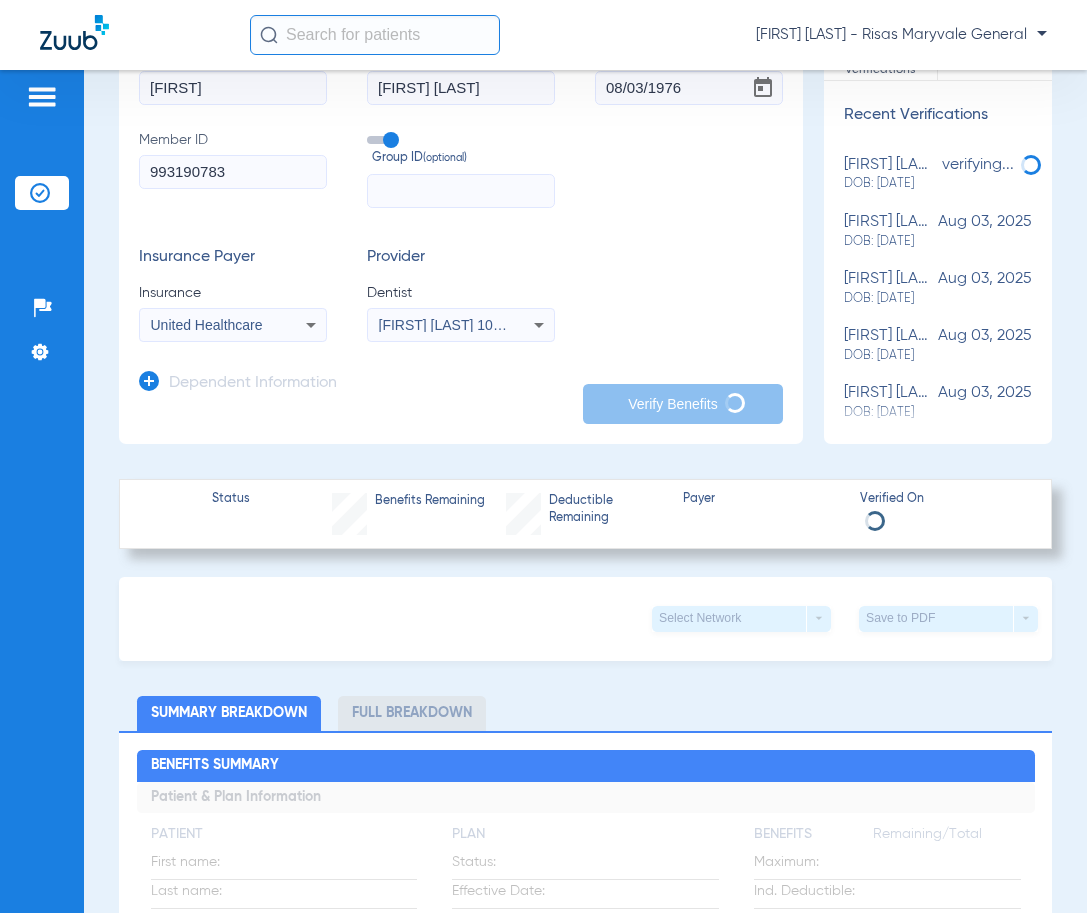 click 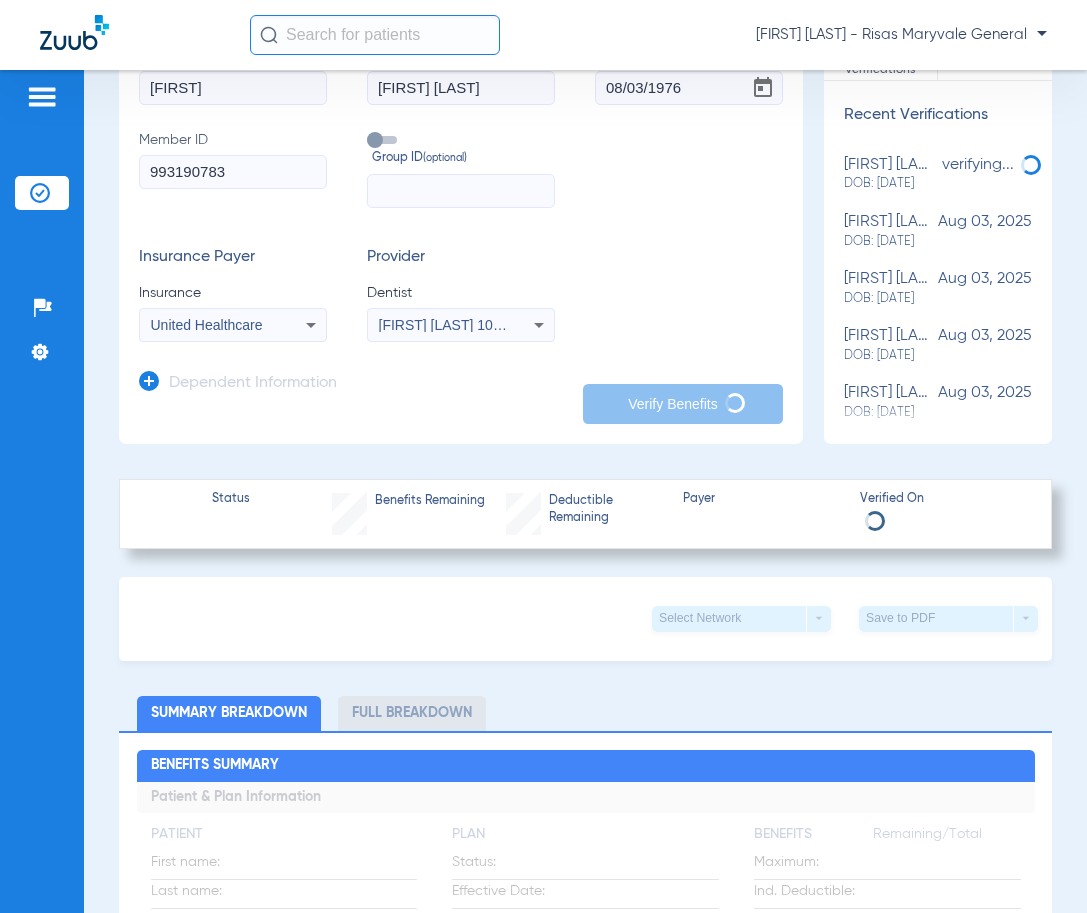 click 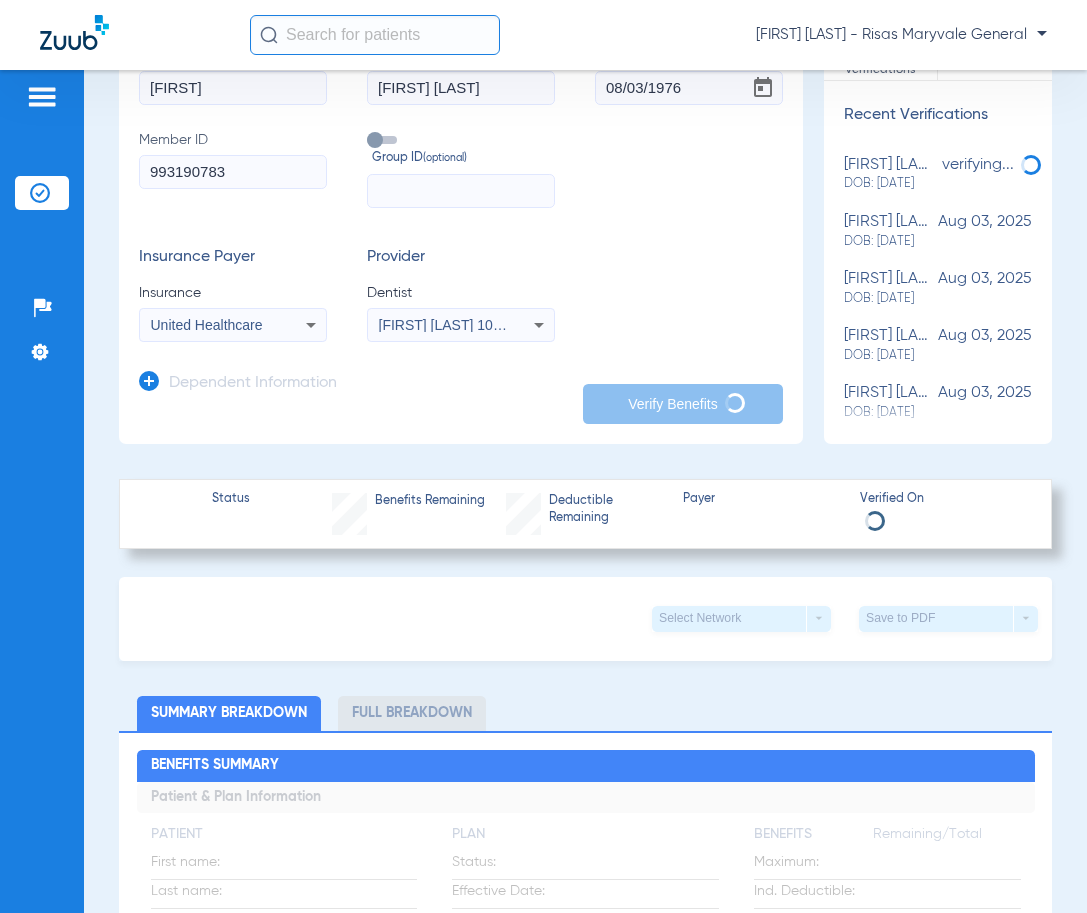 click on "Group ID  (optional)" 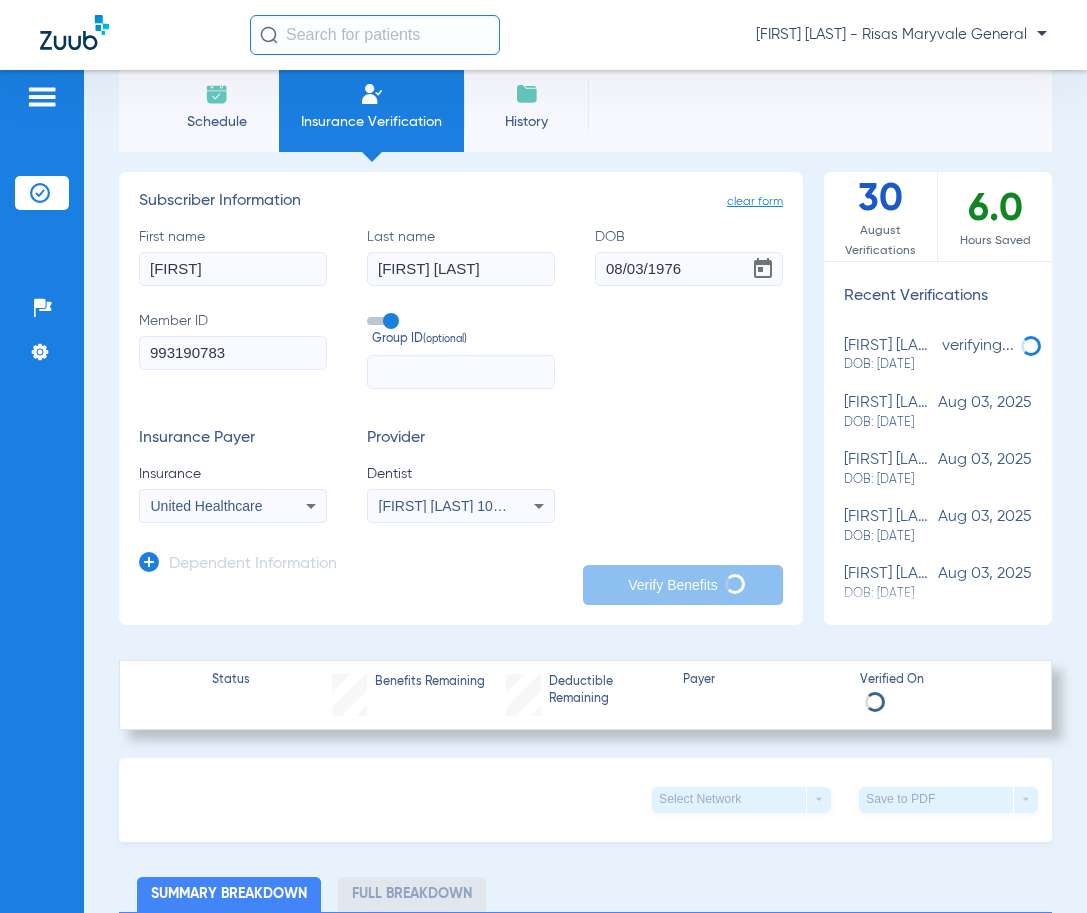 scroll, scrollTop: 0, scrollLeft: 0, axis: both 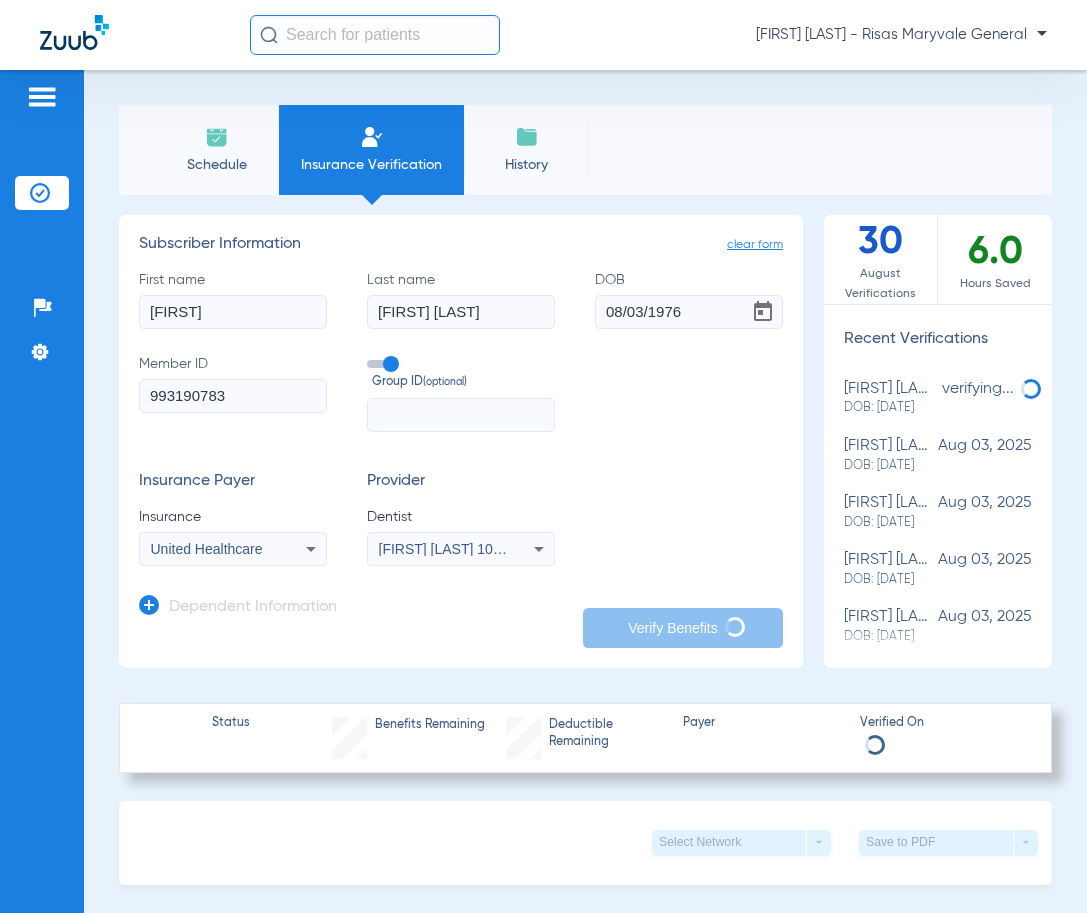 click 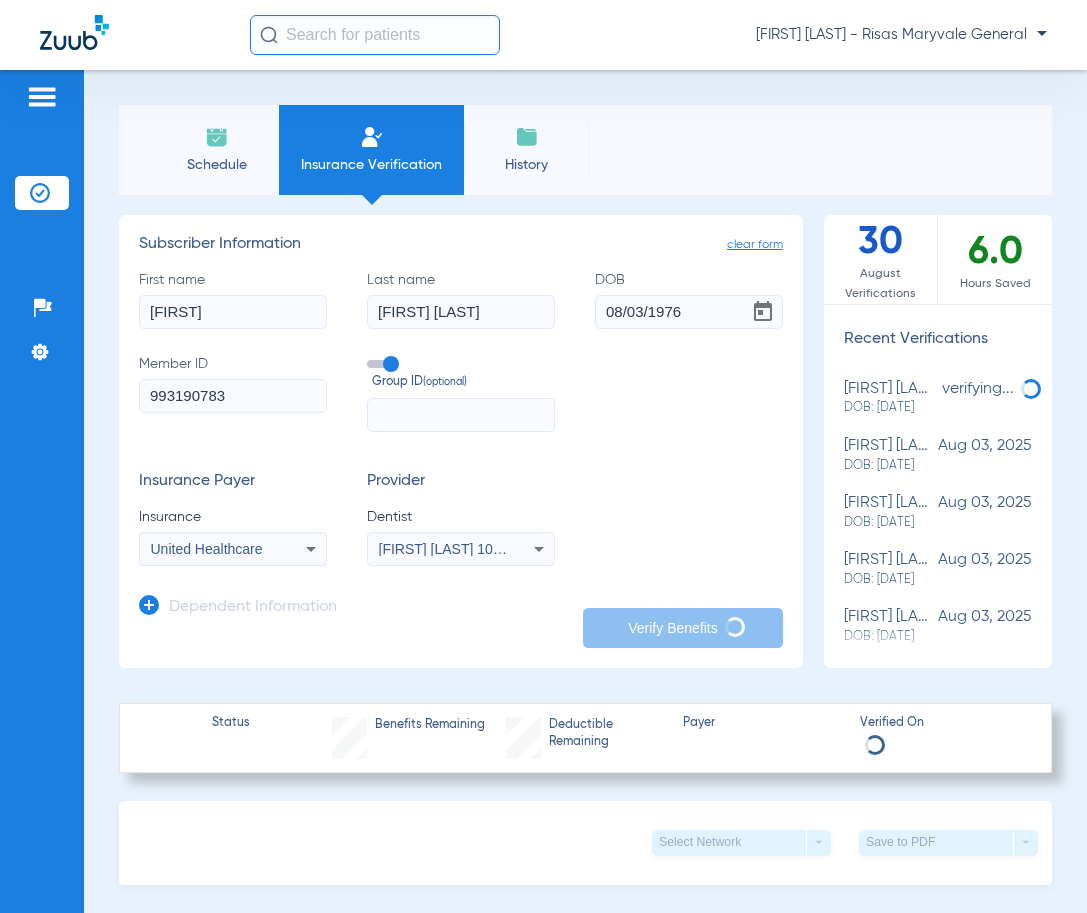 type on "[FIRST]" 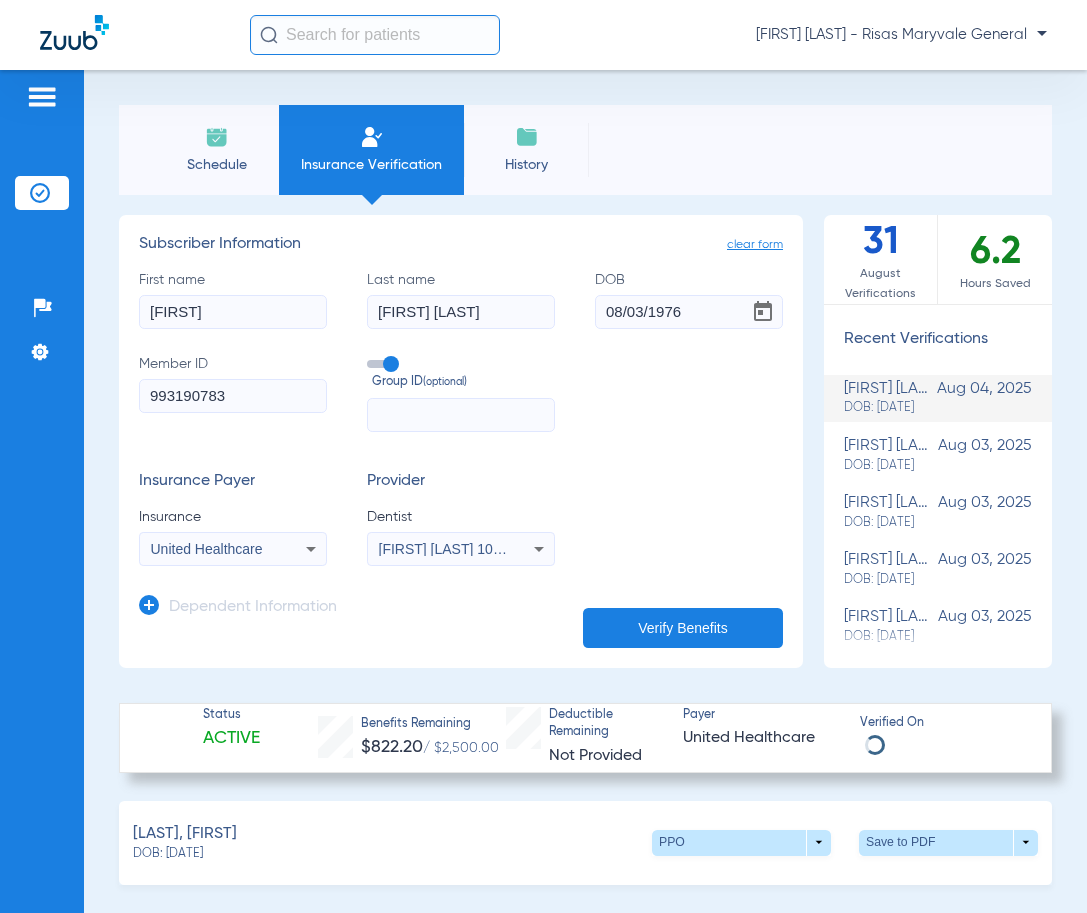 scroll, scrollTop: 595, scrollLeft: 0, axis: vertical 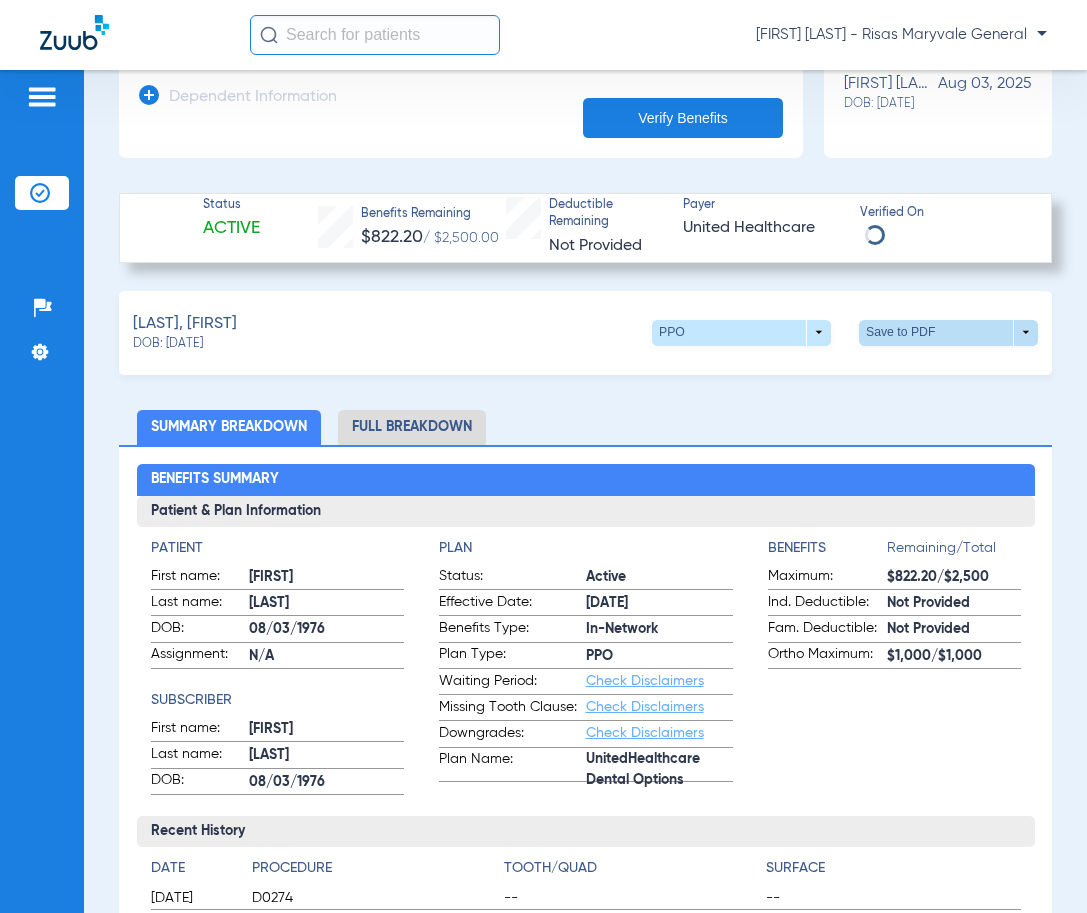 click 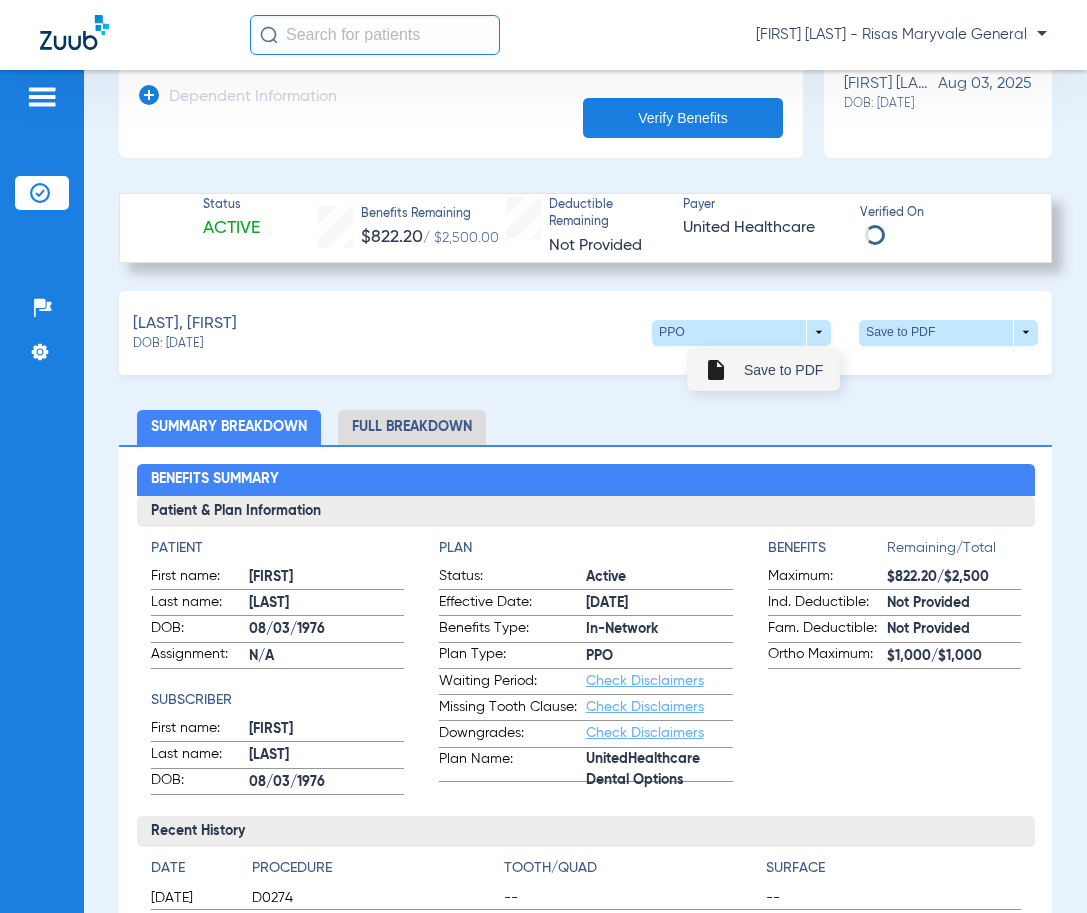 click on "Save to PDF" at bounding box center [783, 370] 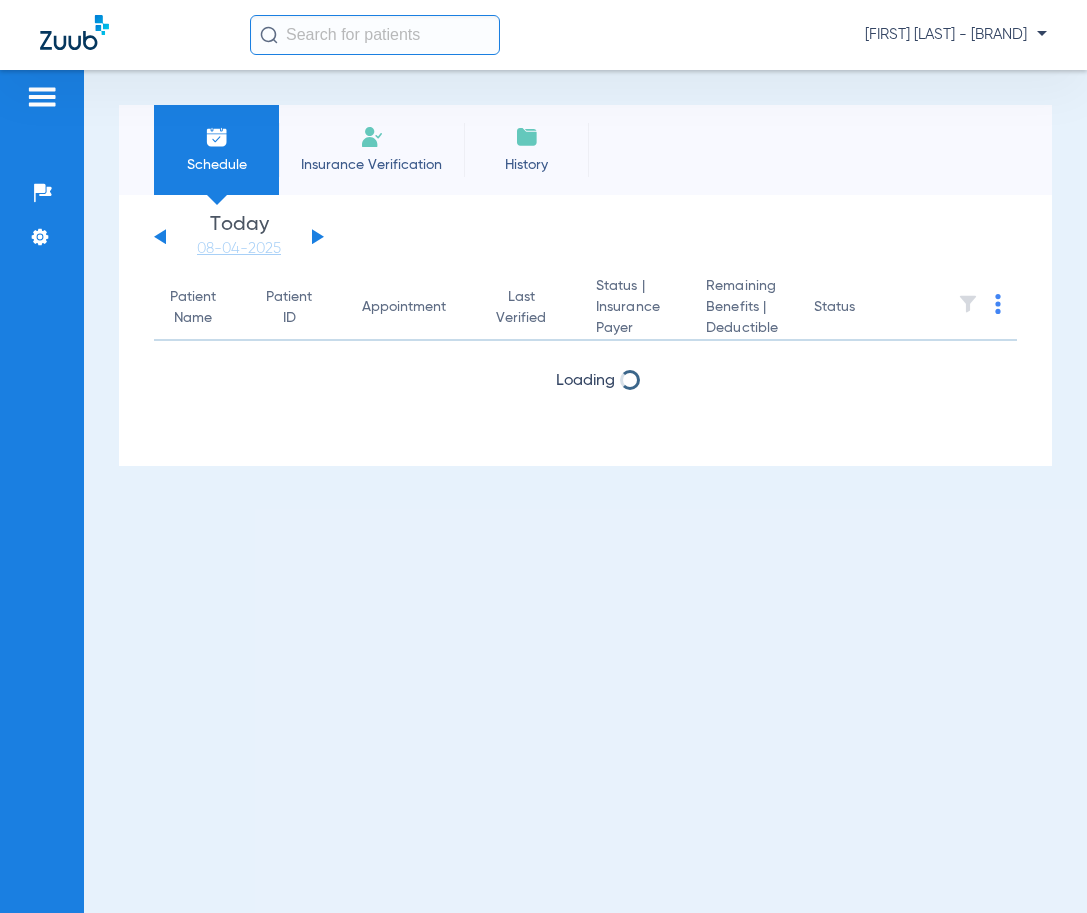 scroll, scrollTop: 0, scrollLeft: 0, axis: both 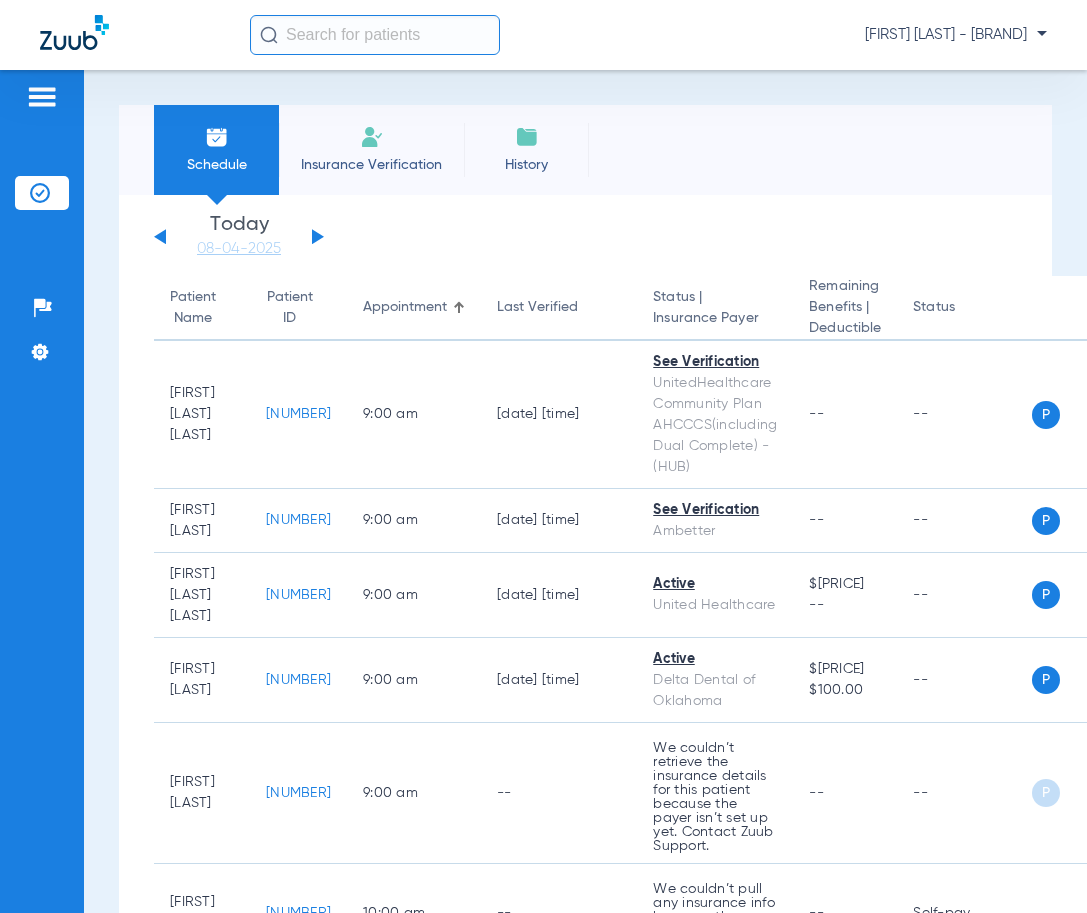 click on "Insurance Verification" 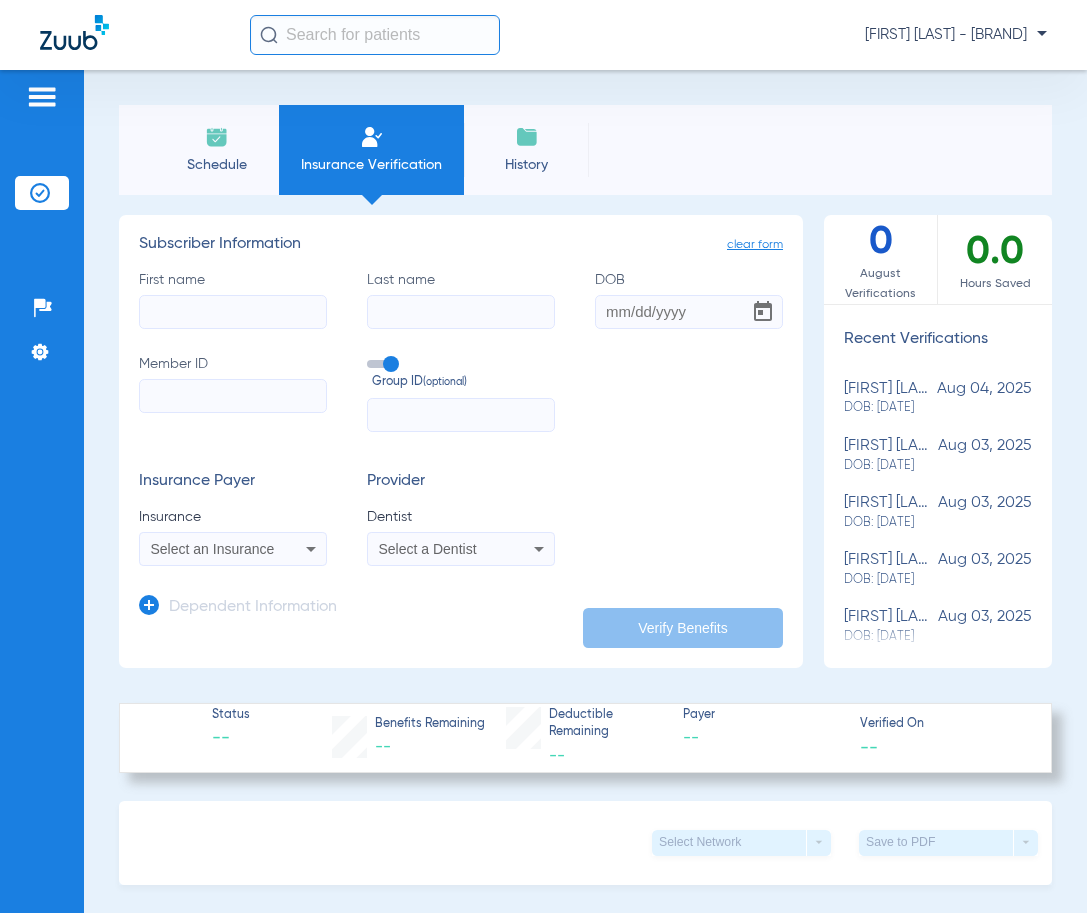 click on "First name" 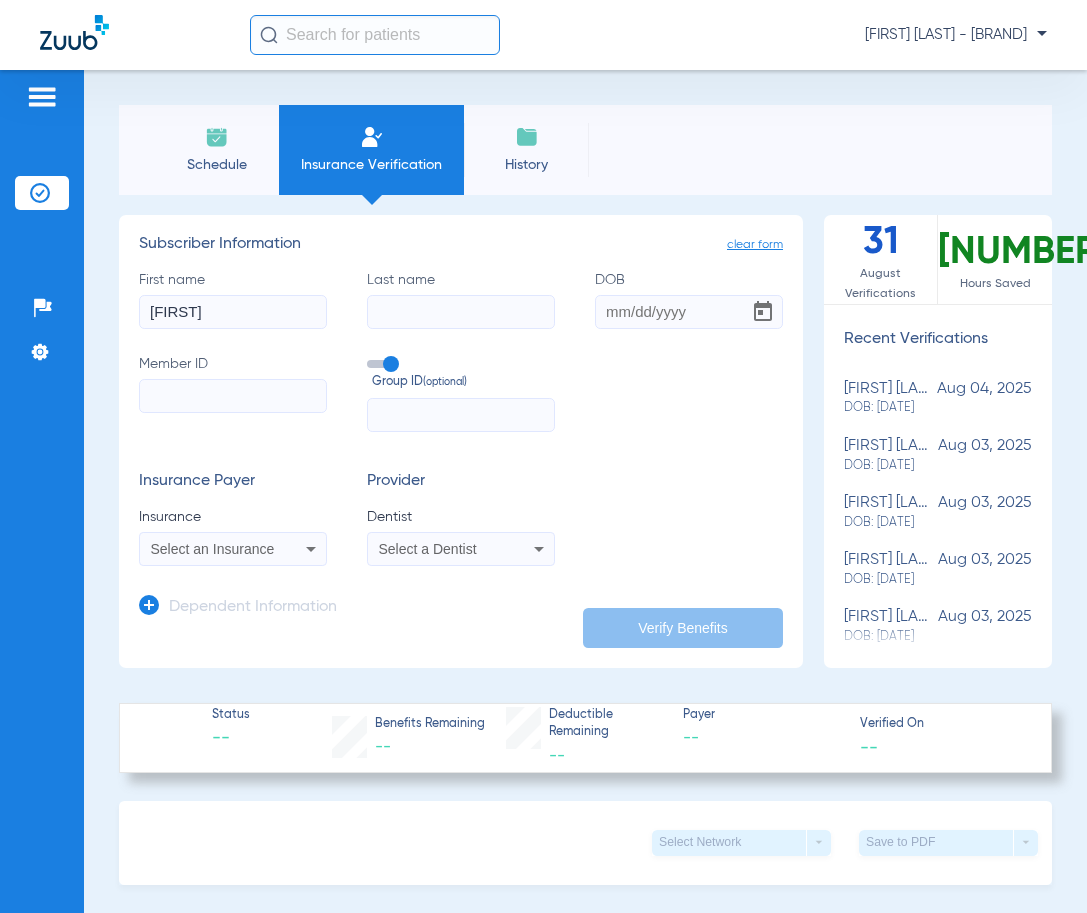 type on "[FIRST]" 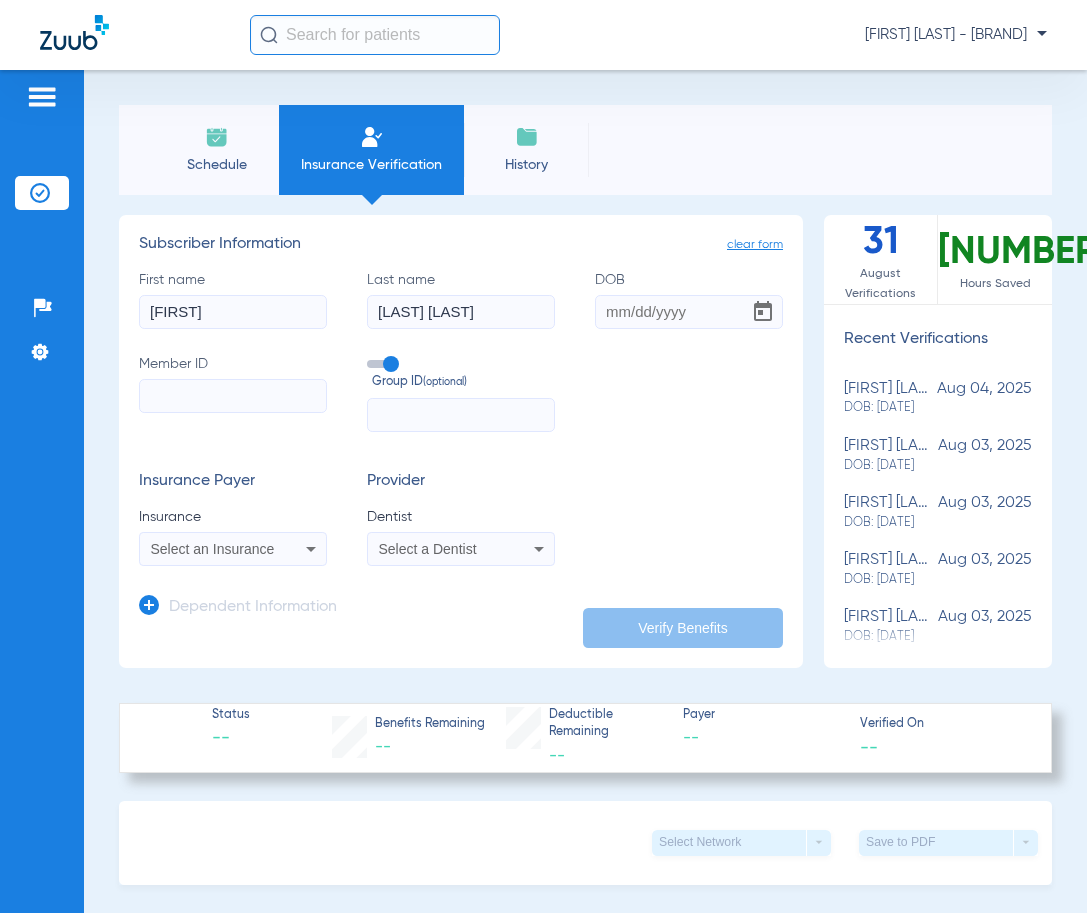 type on "alcaraz reynozo" 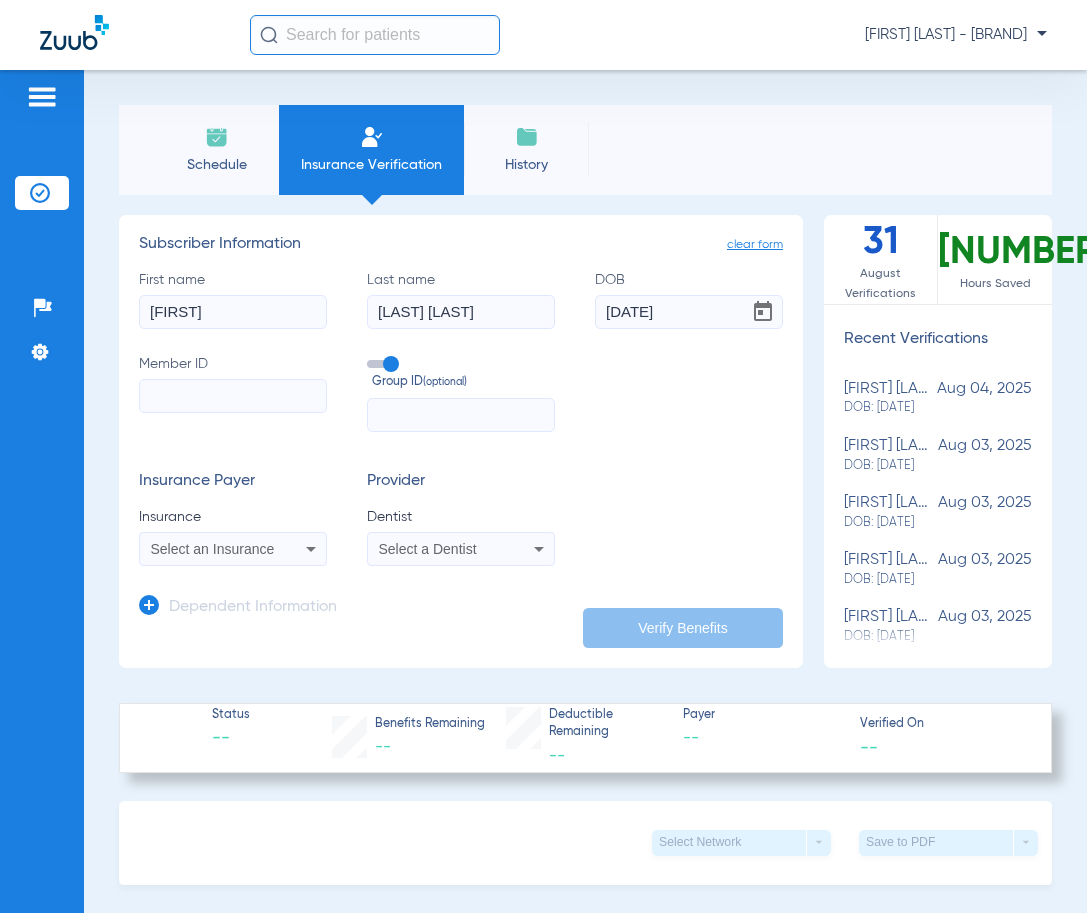 type on "10/28/1951" 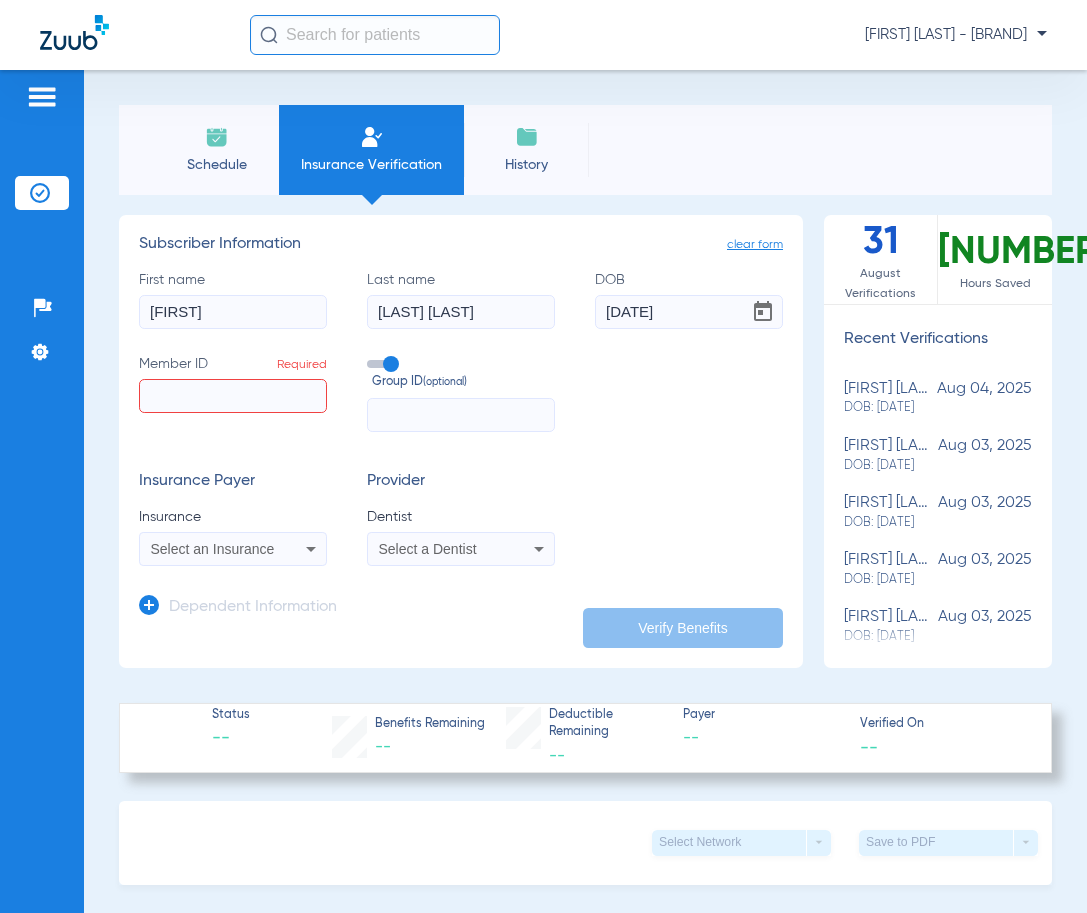 click on "Member ID  Required" 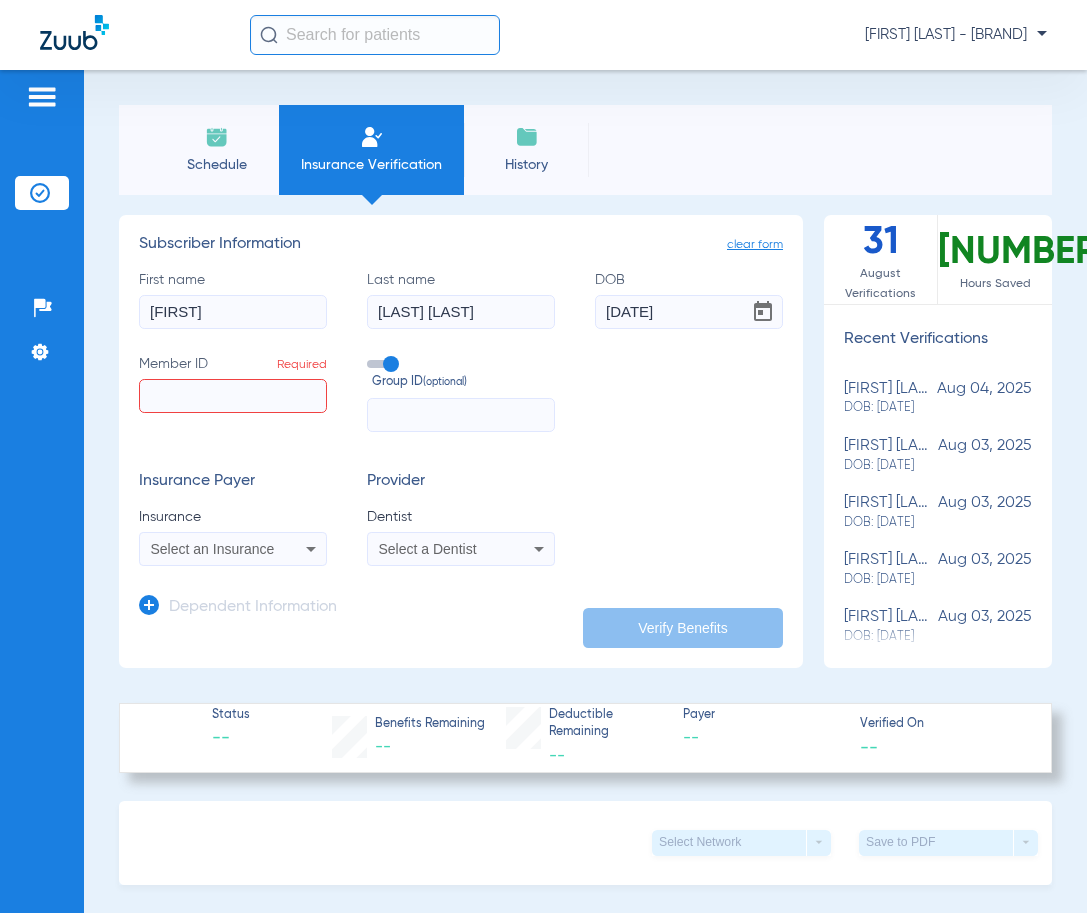 paste on "001020079" 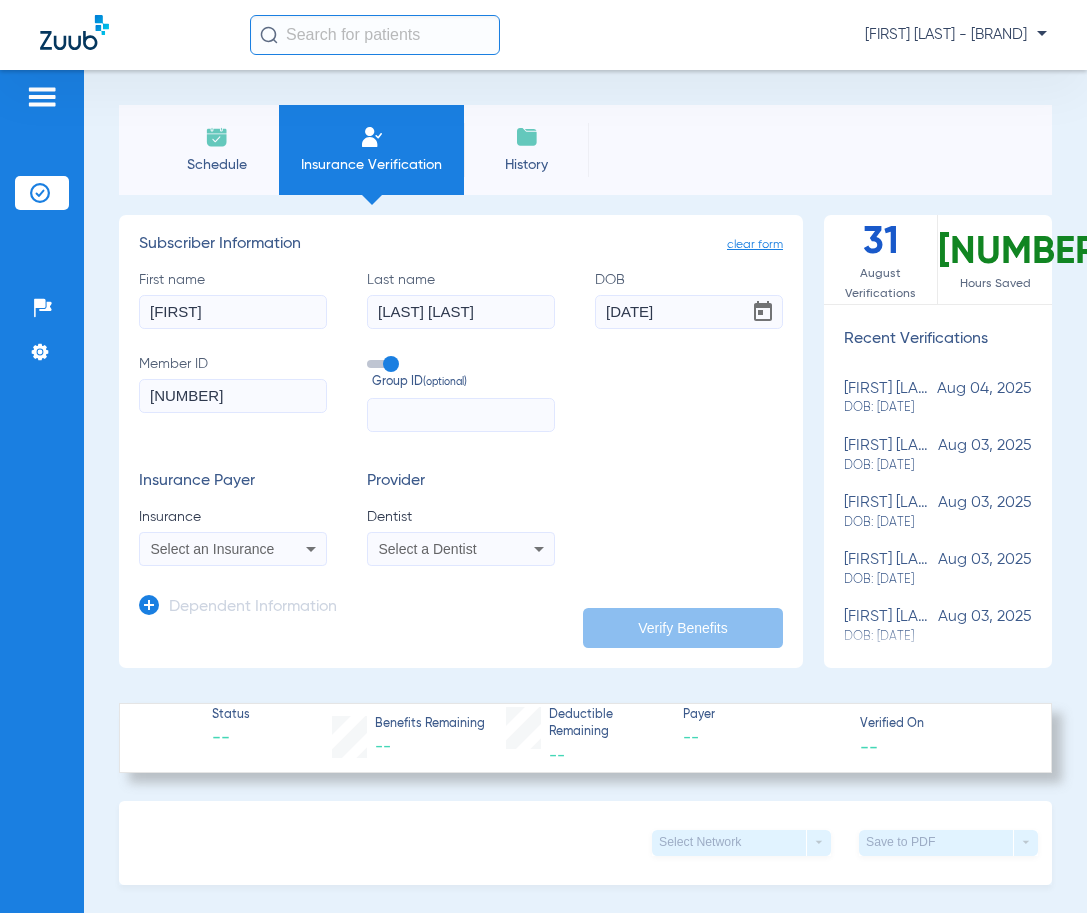 type on "001020079" 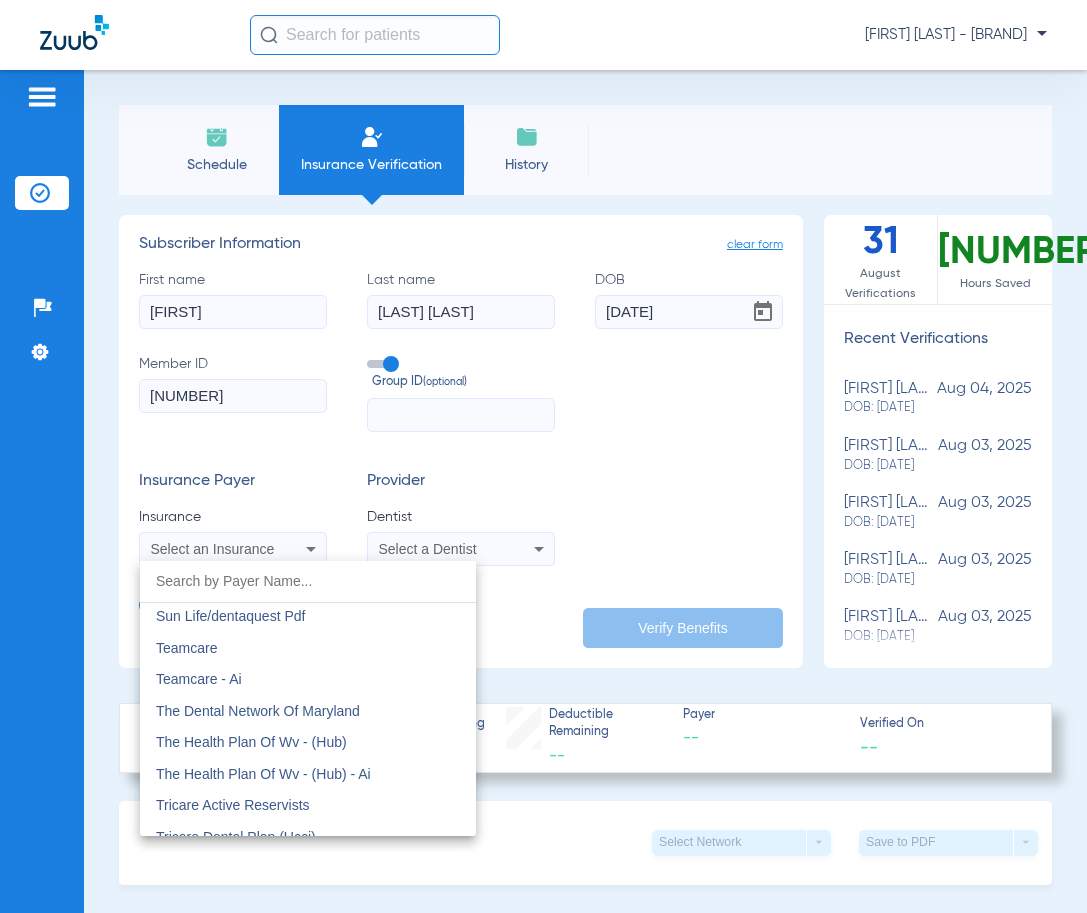 scroll, scrollTop: 11992, scrollLeft: 0, axis: vertical 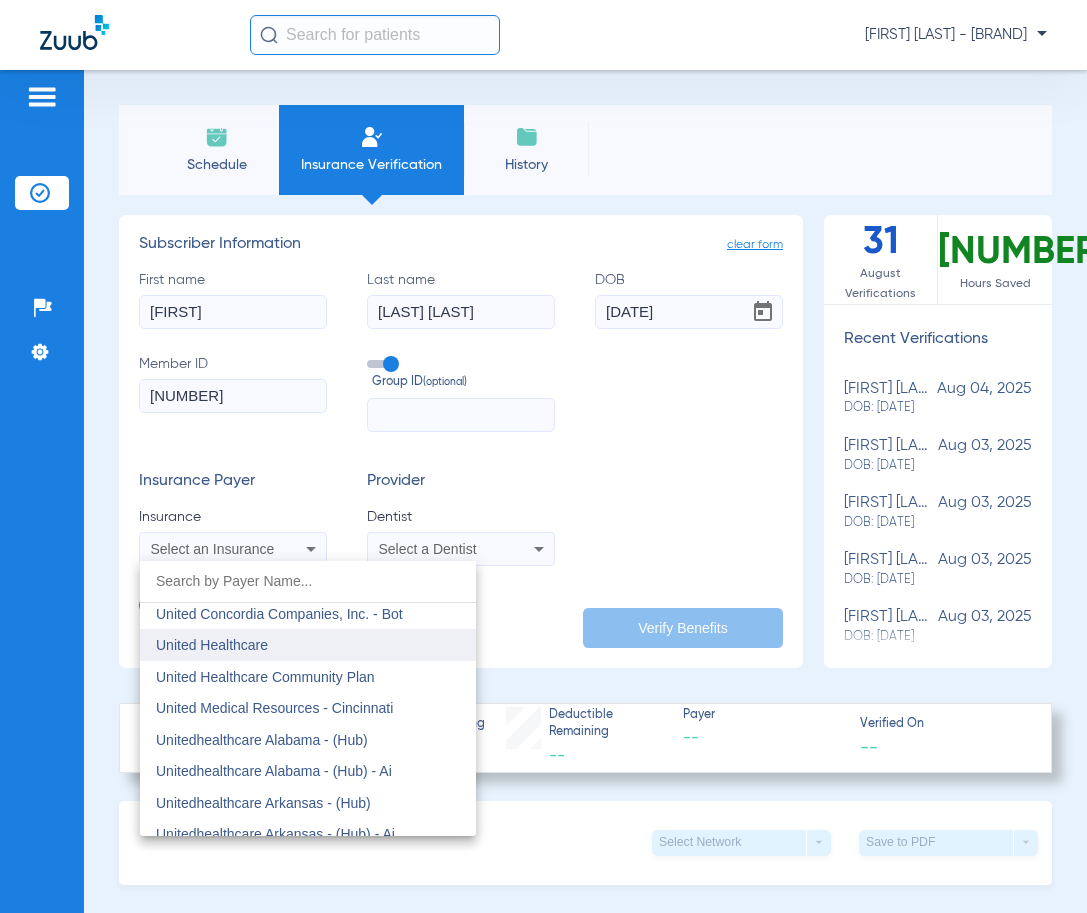 click on "United Healthcare" at bounding box center (212, 645) 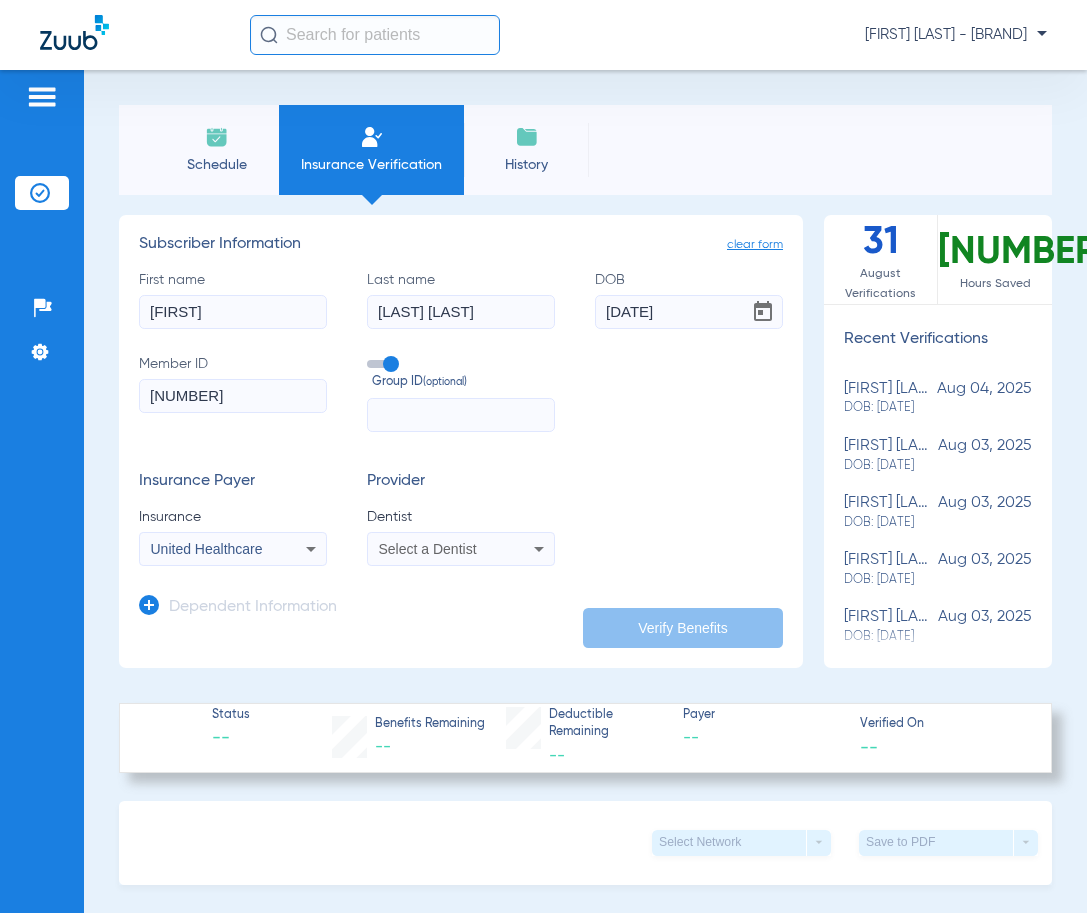 click on "Select a Dentist" at bounding box center (461, 549) 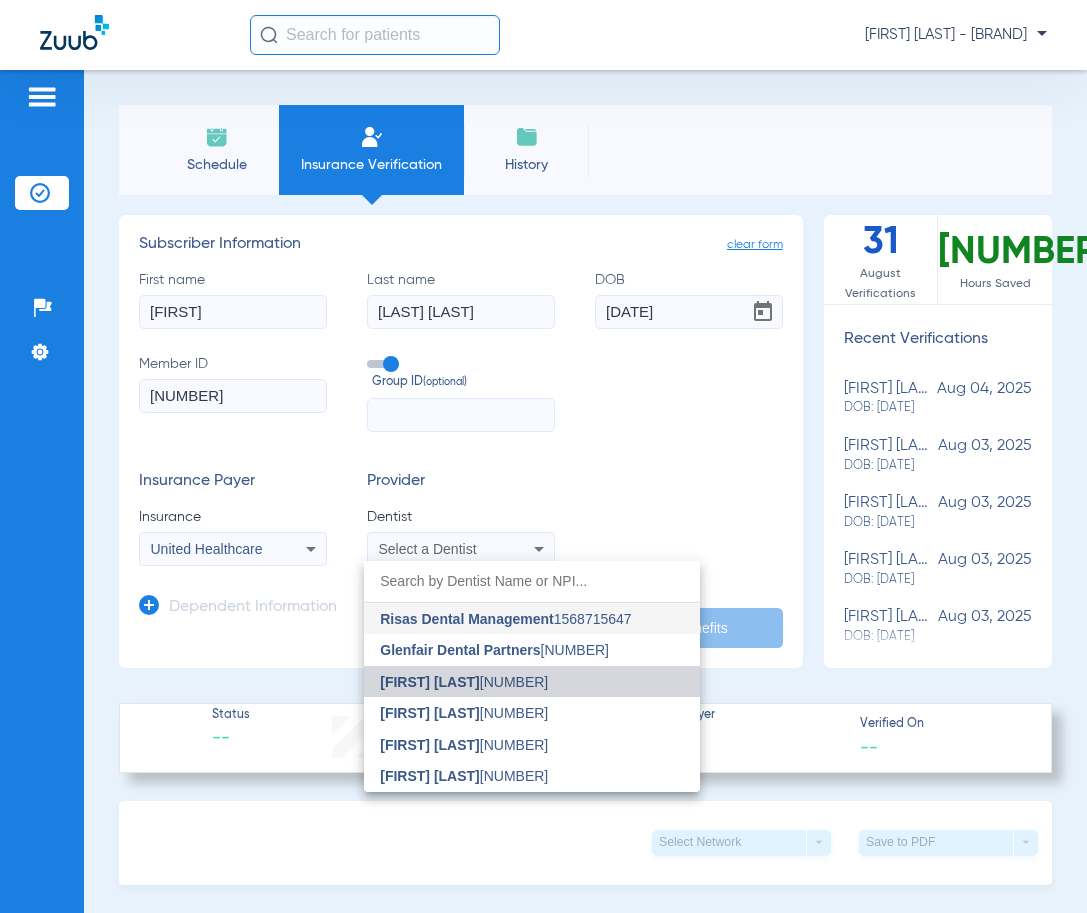 click on "[FIRST] [LAST]   1033368584" at bounding box center [464, 682] 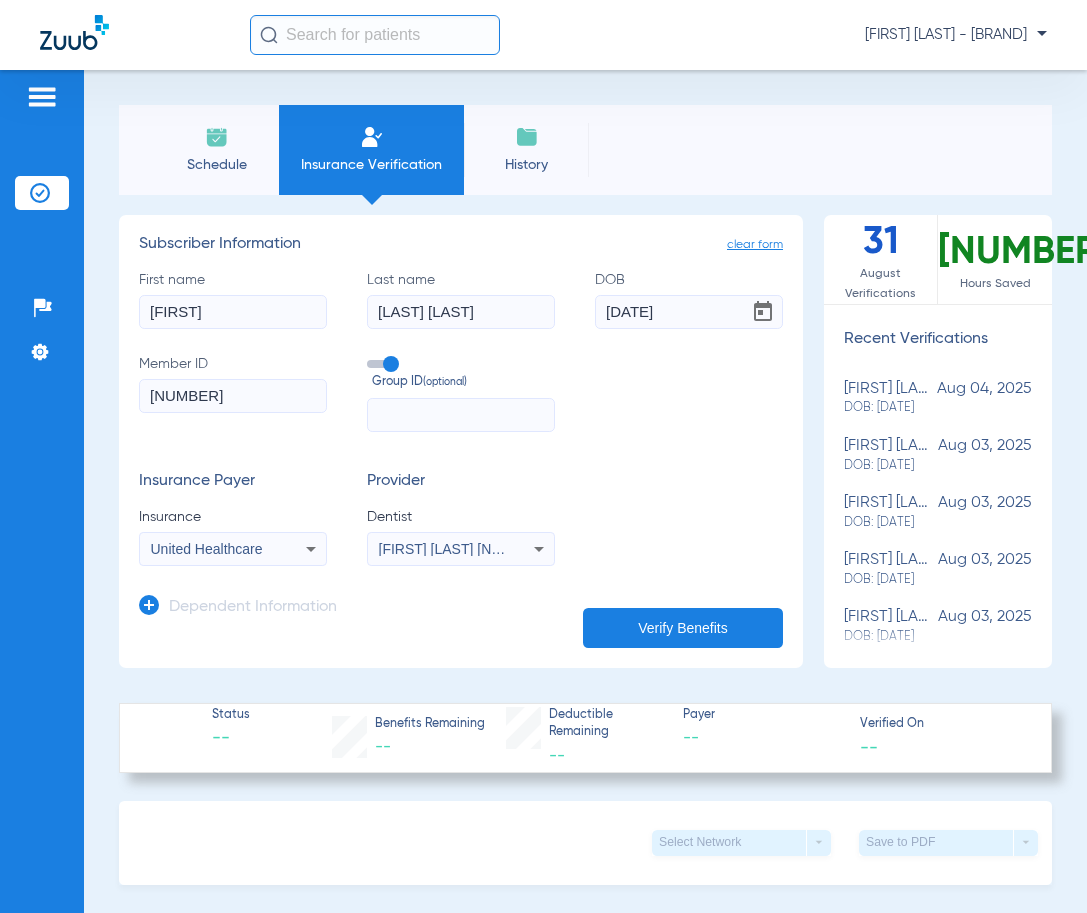 click on "clear form   Subscriber Information
First name  jesus  Last name  alcaraz reynozo  DOB  10/28/1951  Member ID  001020079  Group ID  (optional)  Insurance Payer   Insurance
United Healthcare  Provider   Dentist
Troy Slade  1033368584  Dependent Information   Verify Benefits" 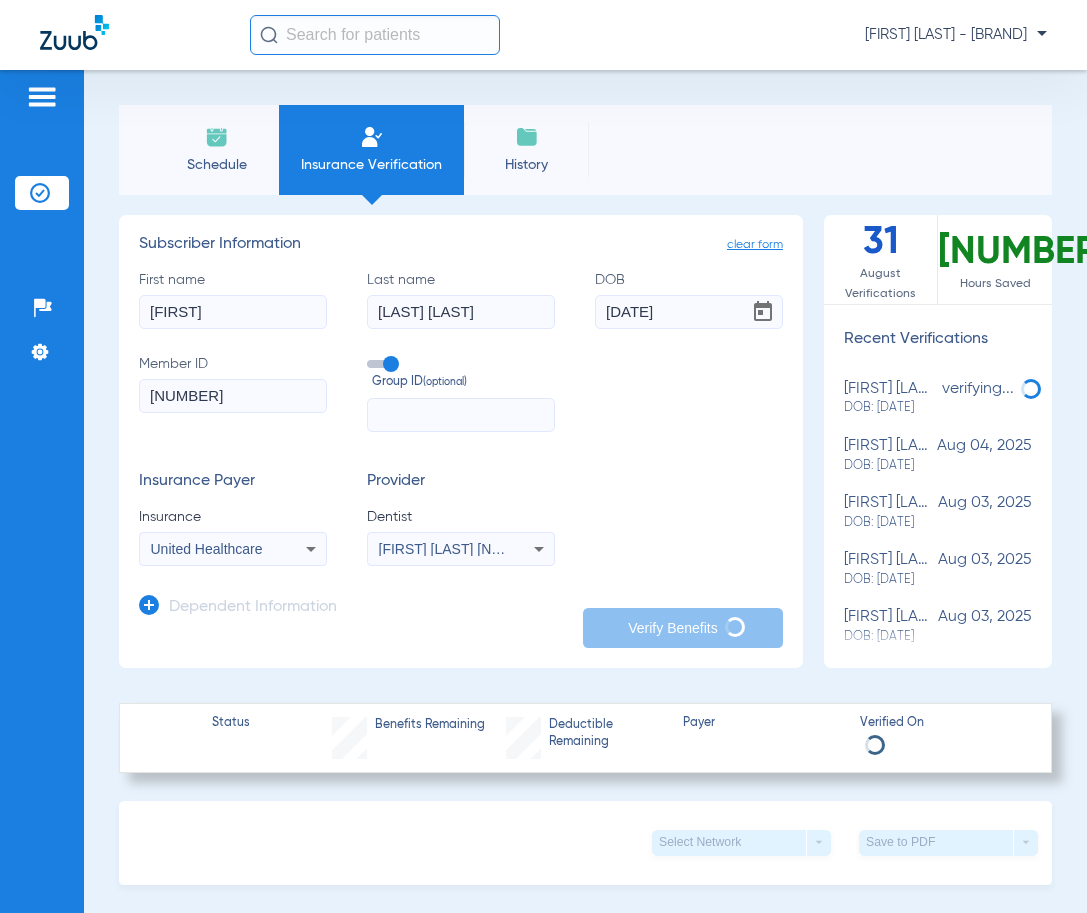 type on "jesus" 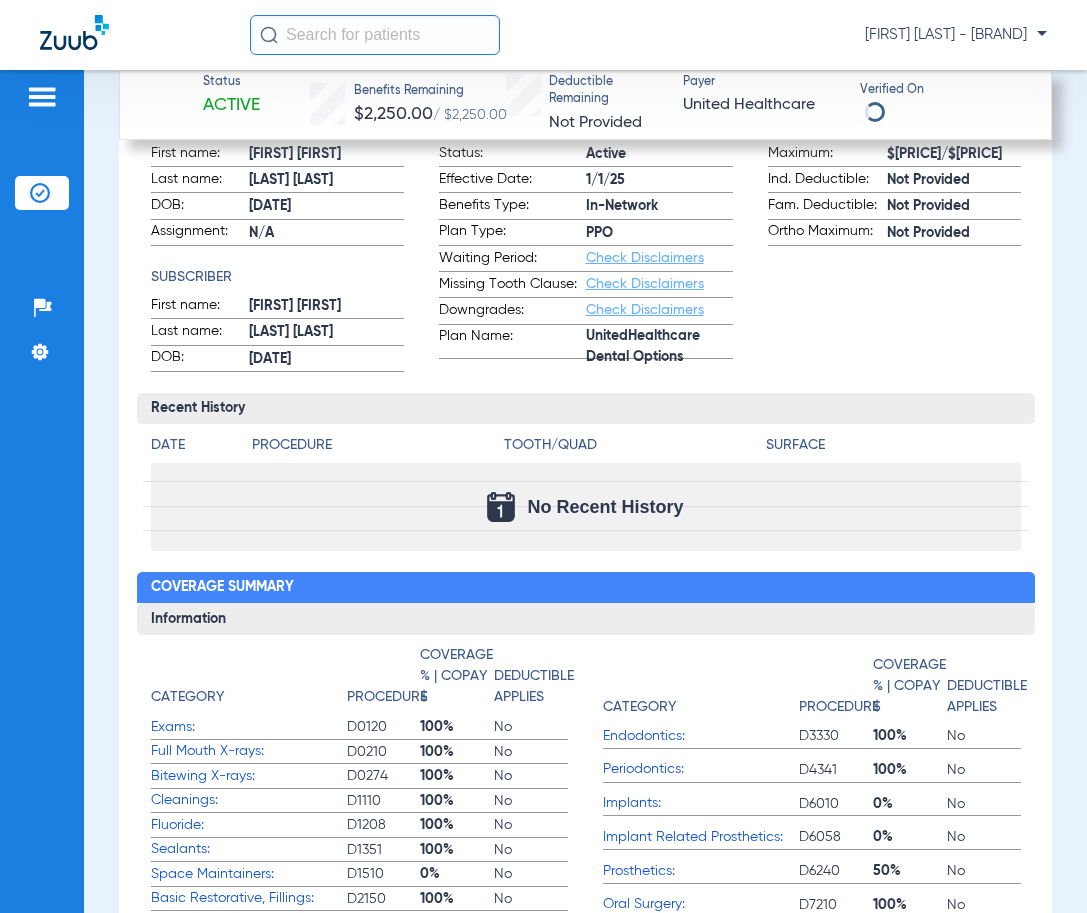 scroll, scrollTop: 0, scrollLeft: 0, axis: both 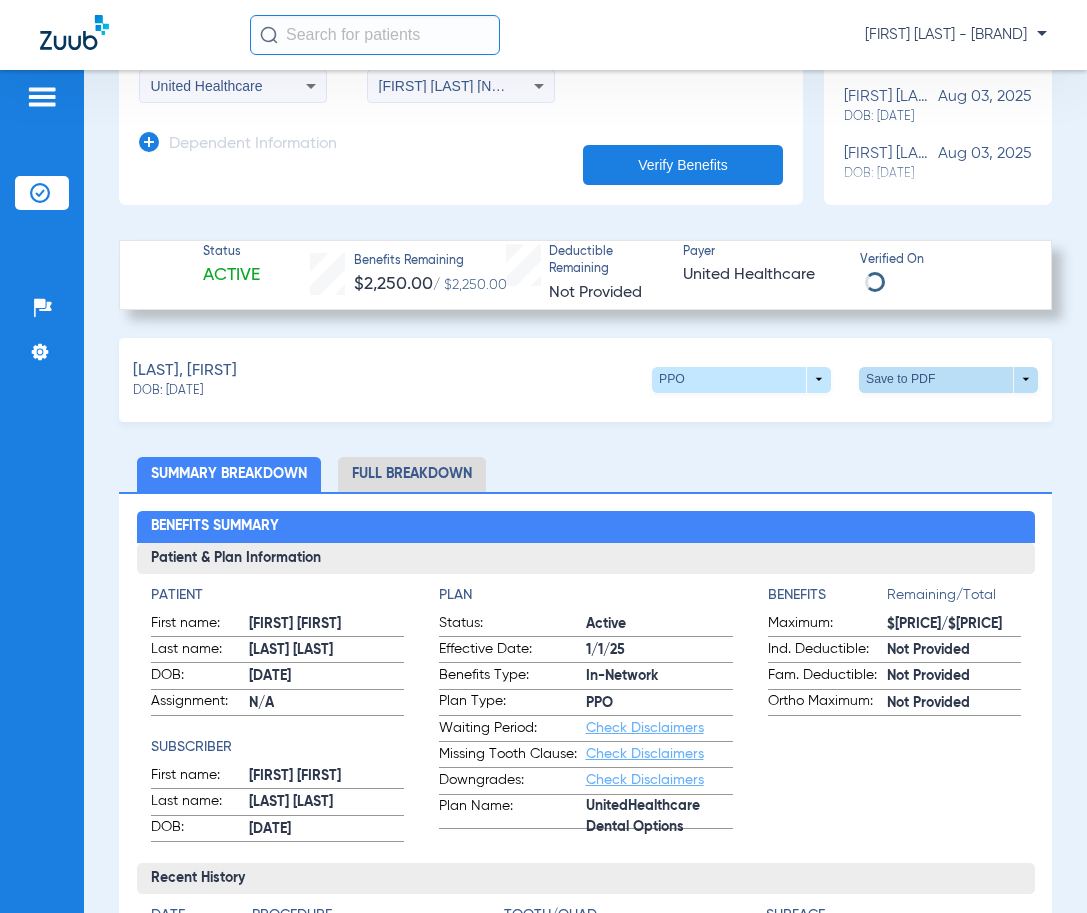 click 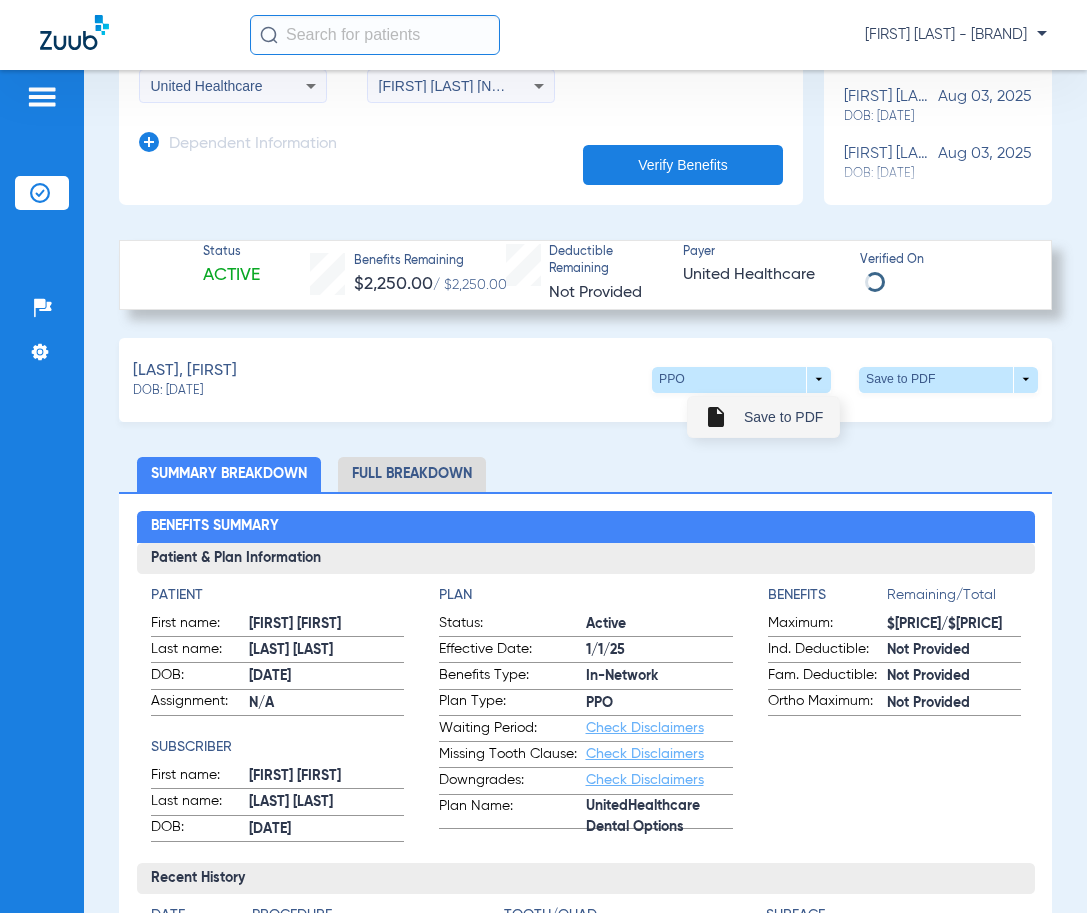 click on "Save to PDF" at bounding box center (783, 417) 